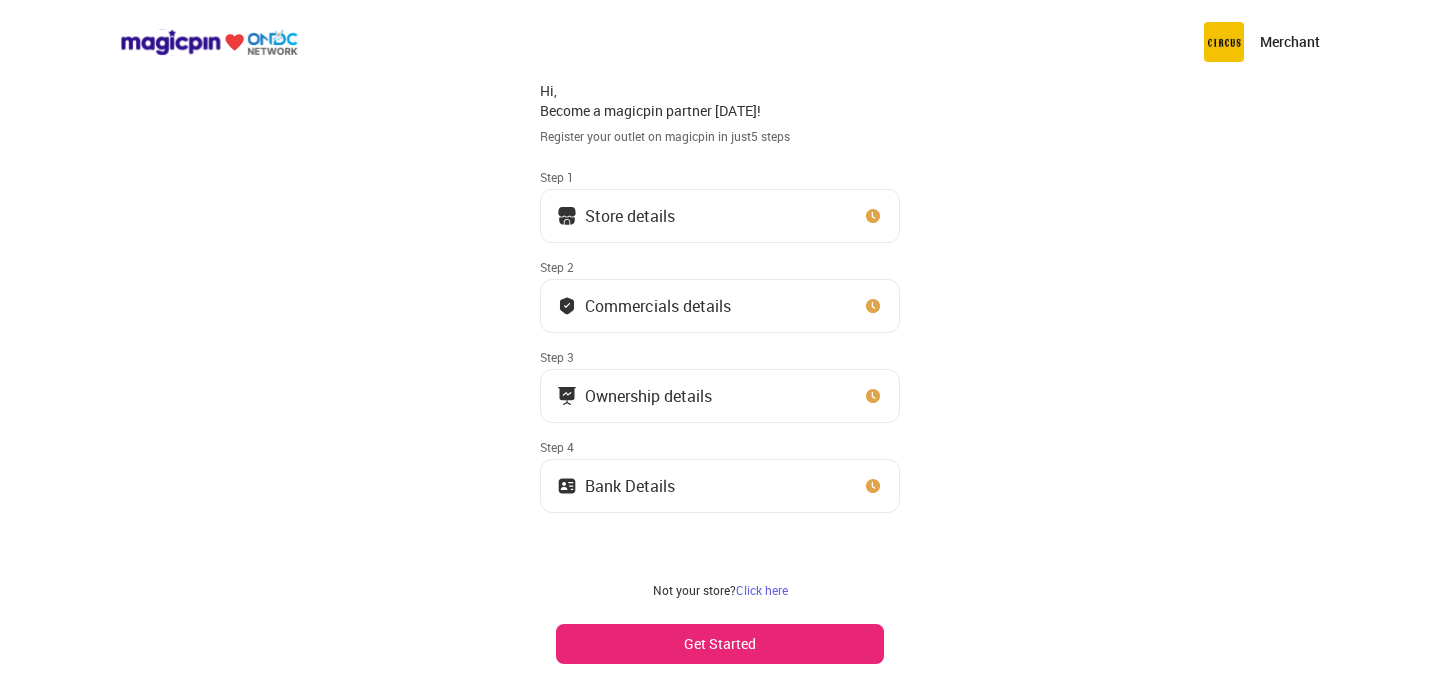 scroll, scrollTop: 0, scrollLeft: 0, axis: both 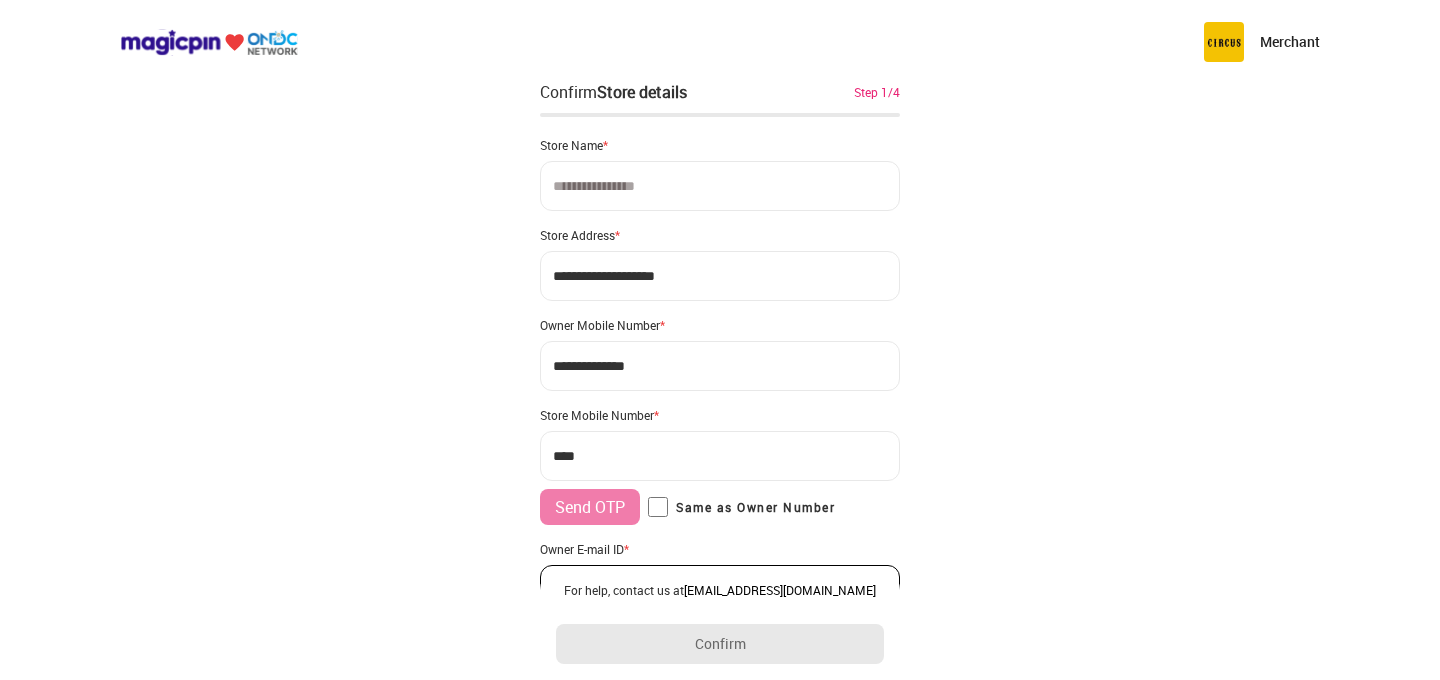 click at bounding box center (720, 186) 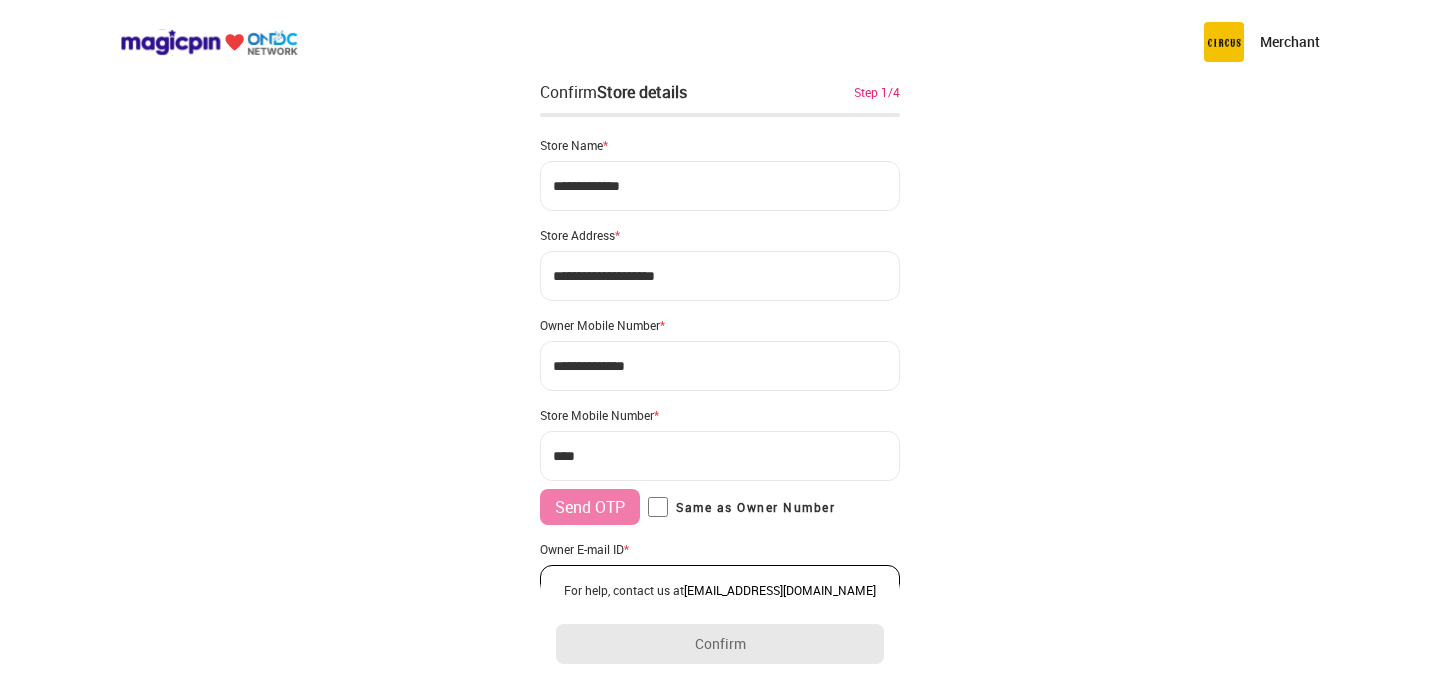 type on "**********" 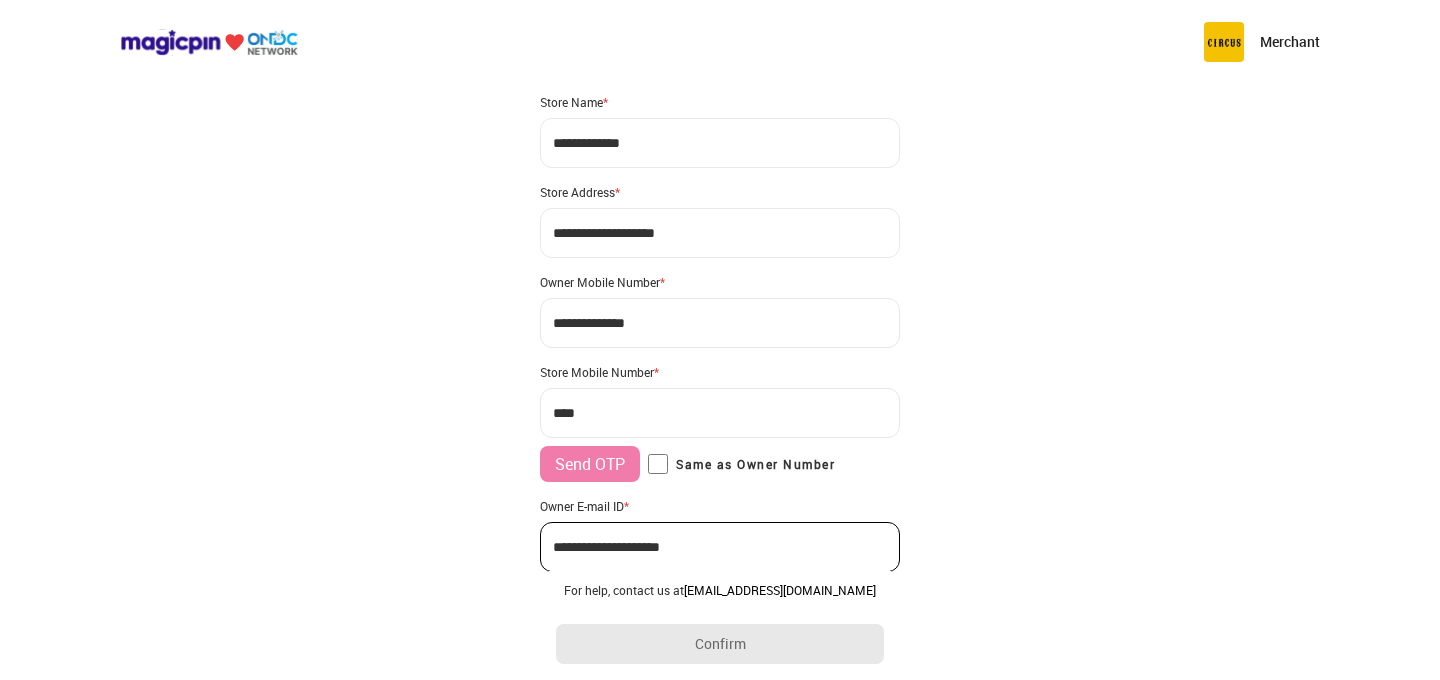 scroll, scrollTop: 48, scrollLeft: 0, axis: vertical 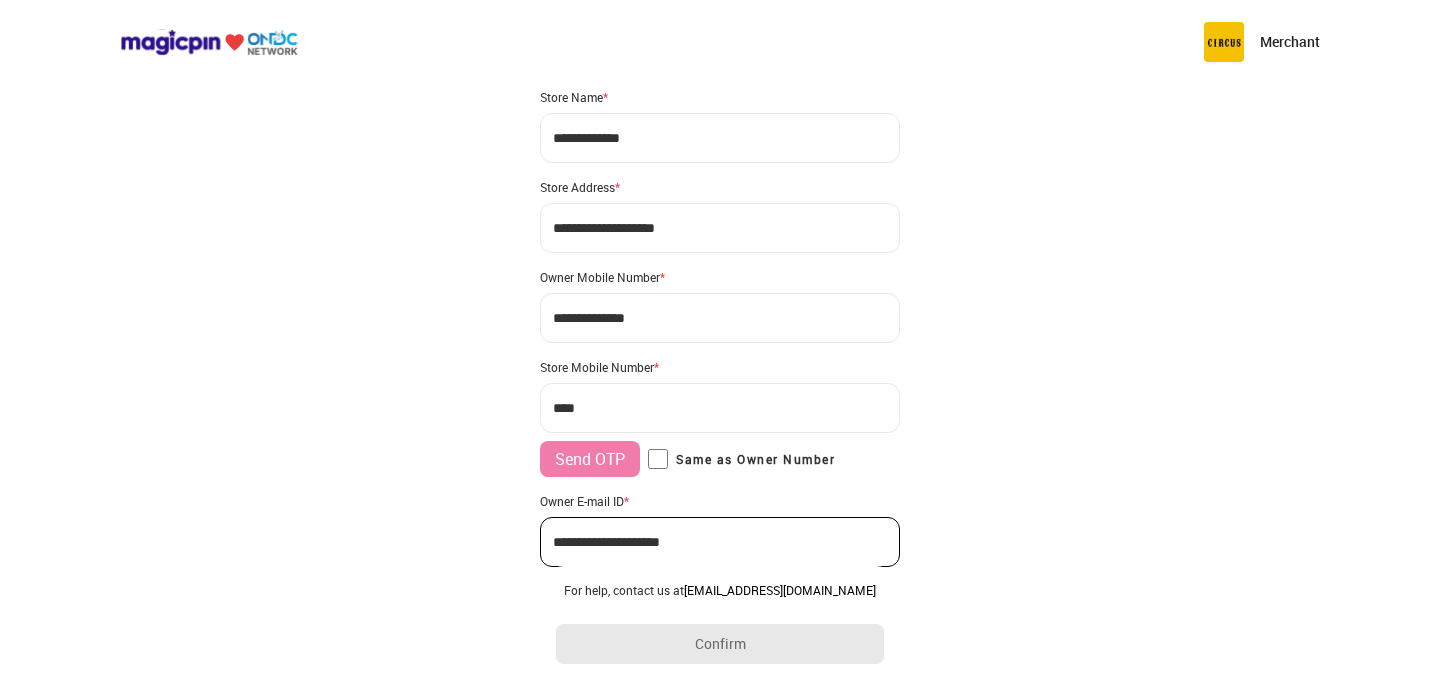 click on "***" at bounding box center (720, 408) 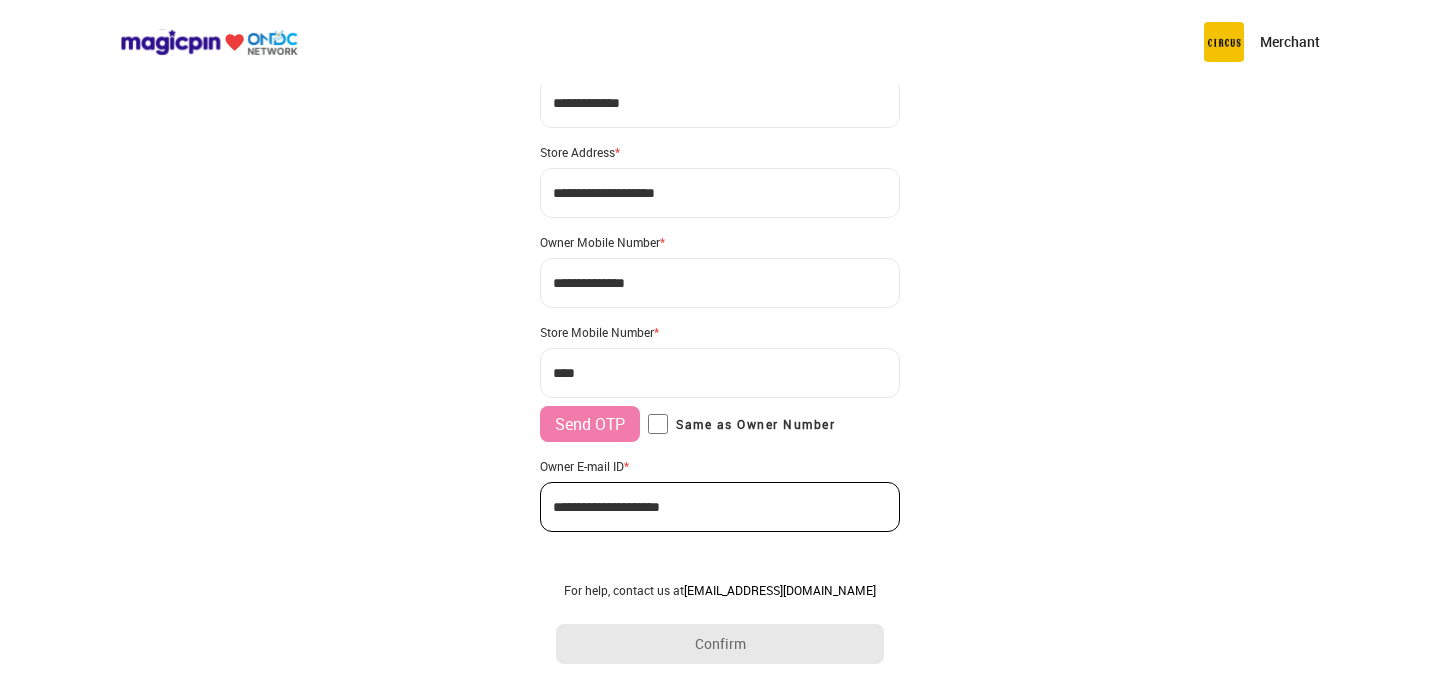 scroll, scrollTop: 93, scrollLeft: 0, axis: vertical 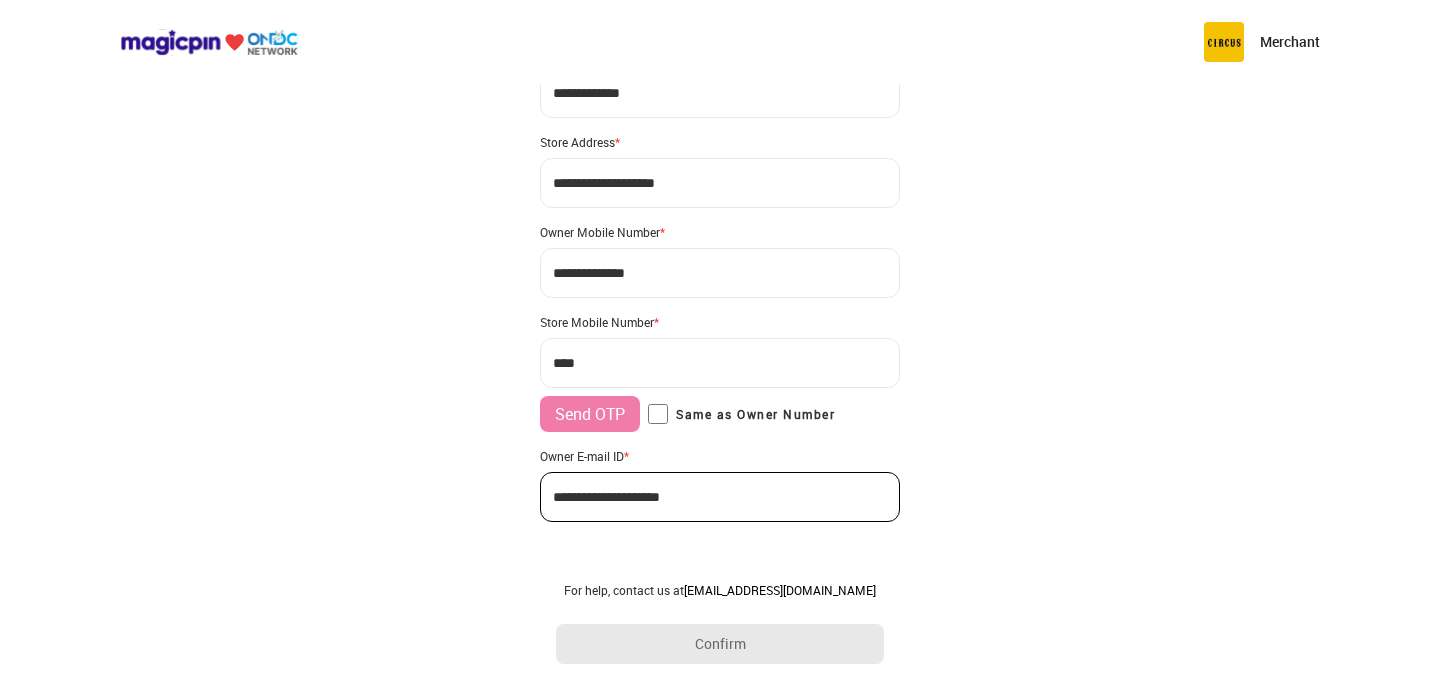 click on "Send OTP Same as Owner Number" at bounding box center [720, 414] 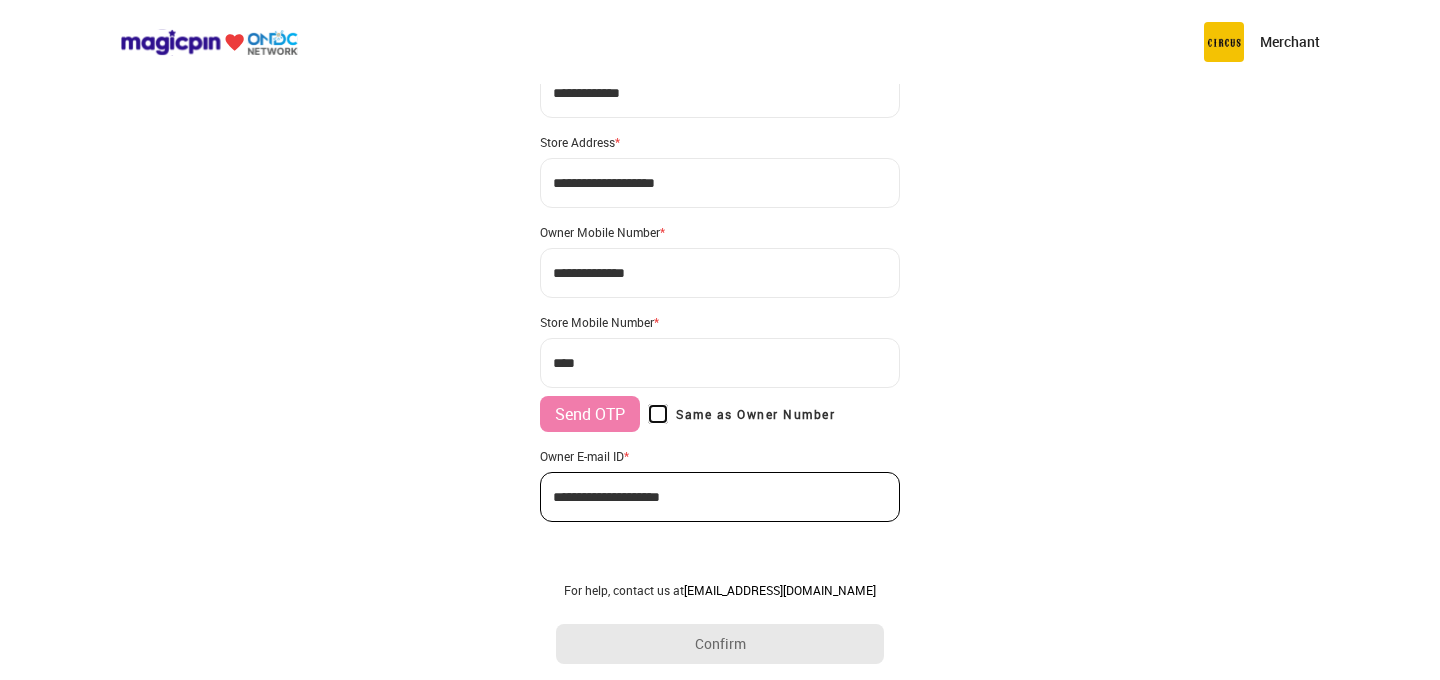 type on "**********" 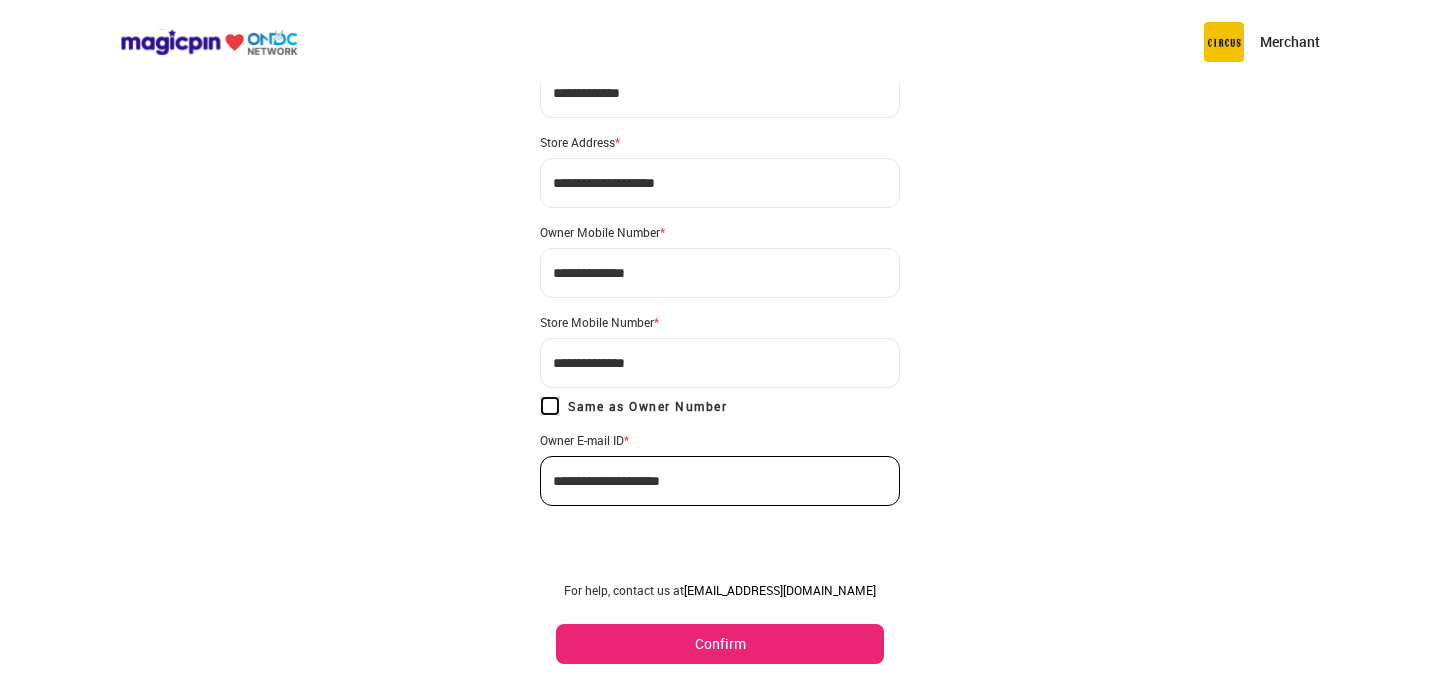 scroll, scrollTop: 99, scrollLeft: 0, axis: vertical 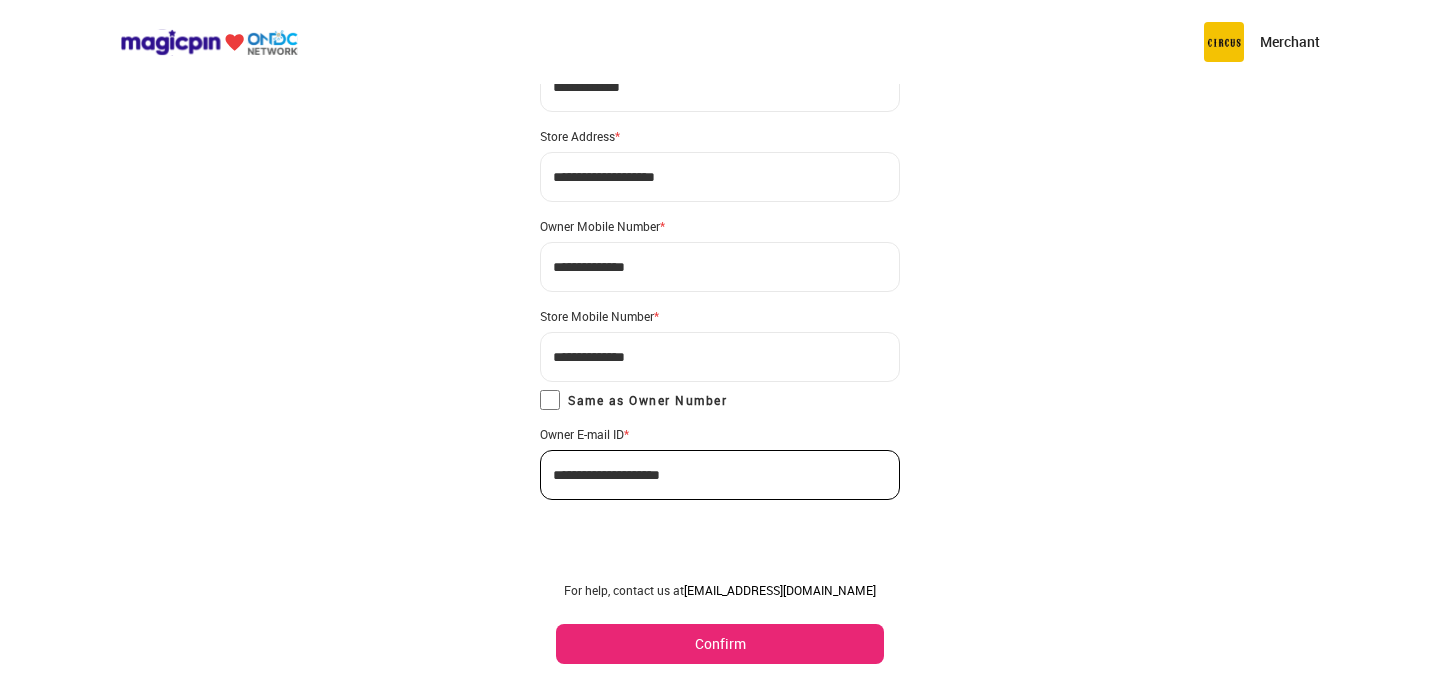 click on "Confirm" at bounding box center [720, 644] 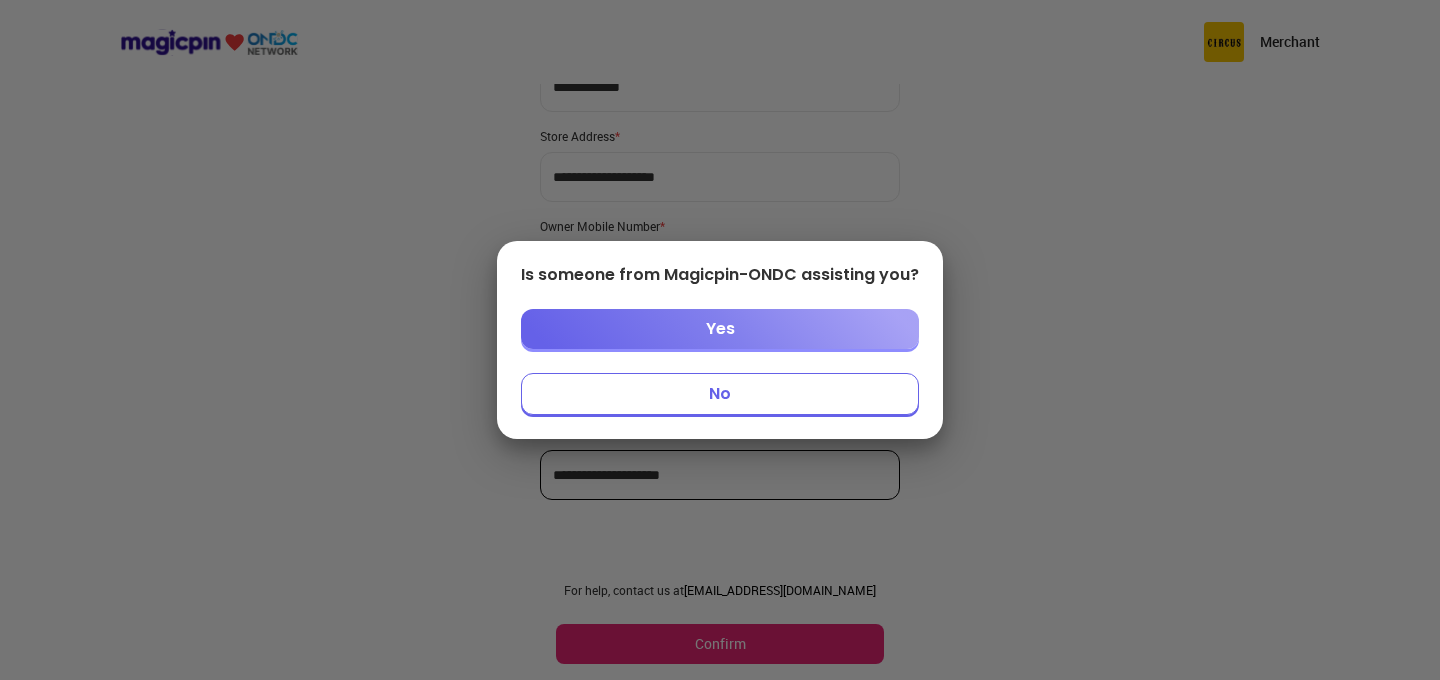 click on "No" at bounding box center [720, 394] 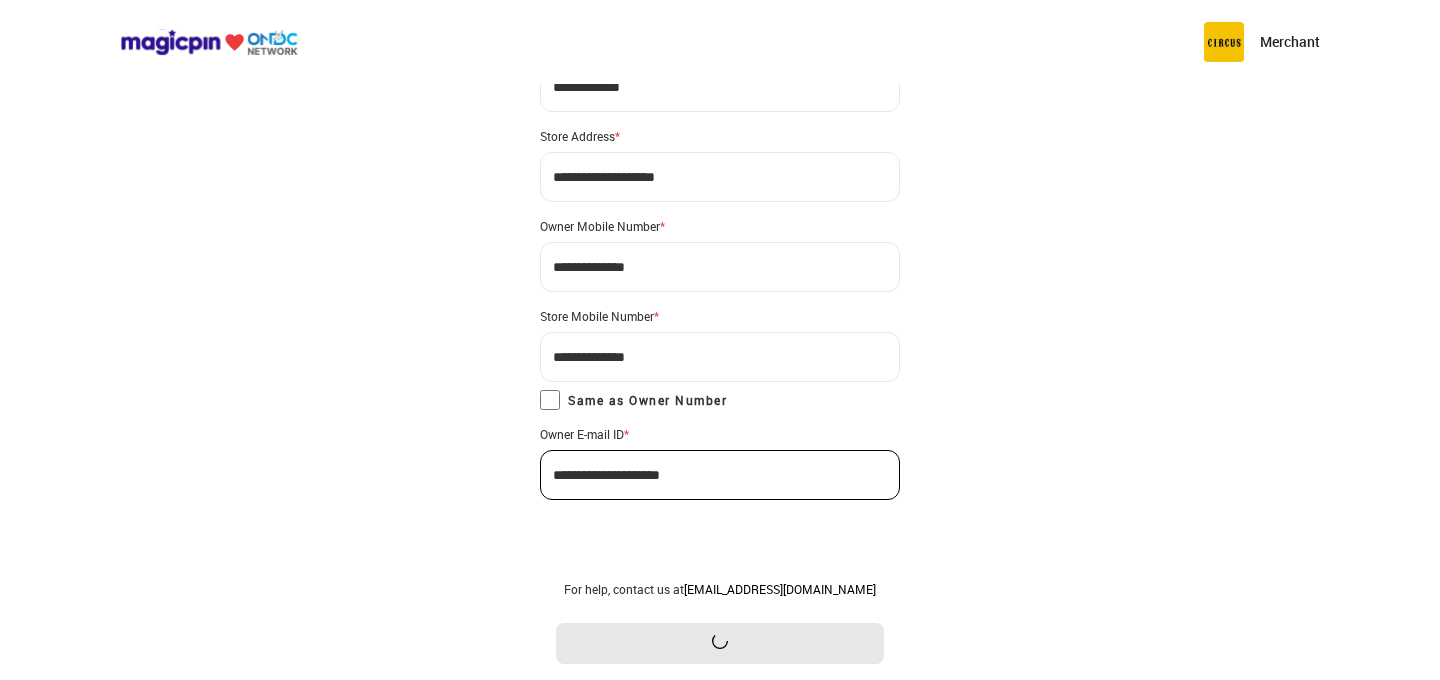 scroll, scrollTop: 0, scrollLeft: 0, axis: both 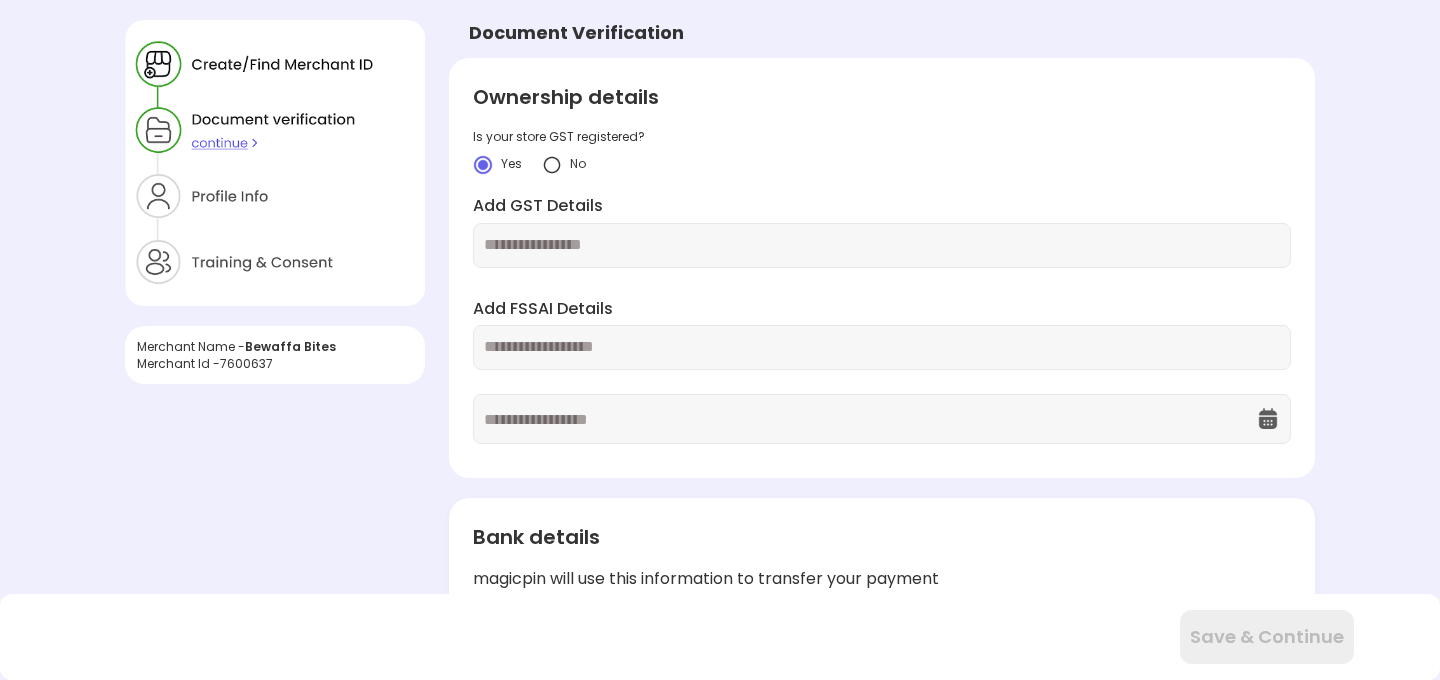 click at bounding box center [882, 347] 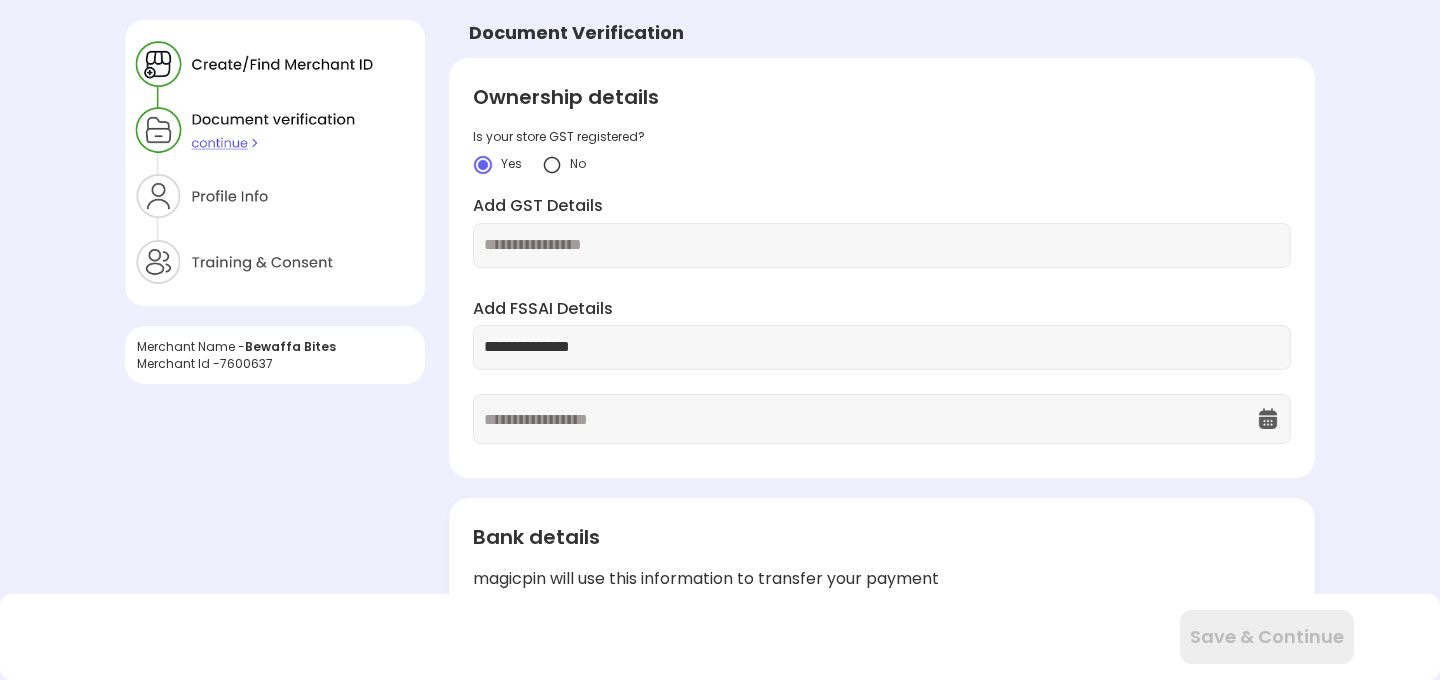 type on "**********" 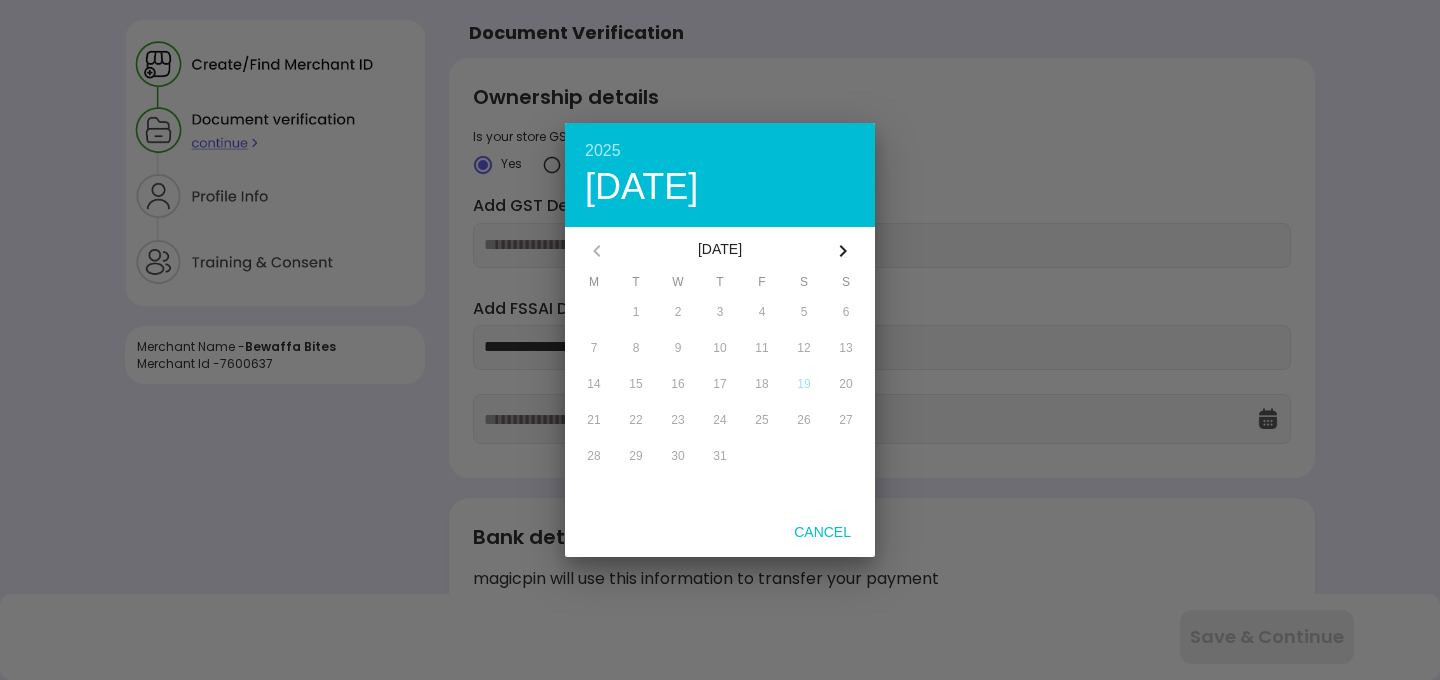 click on "2025" at bounding box center [720, 151] 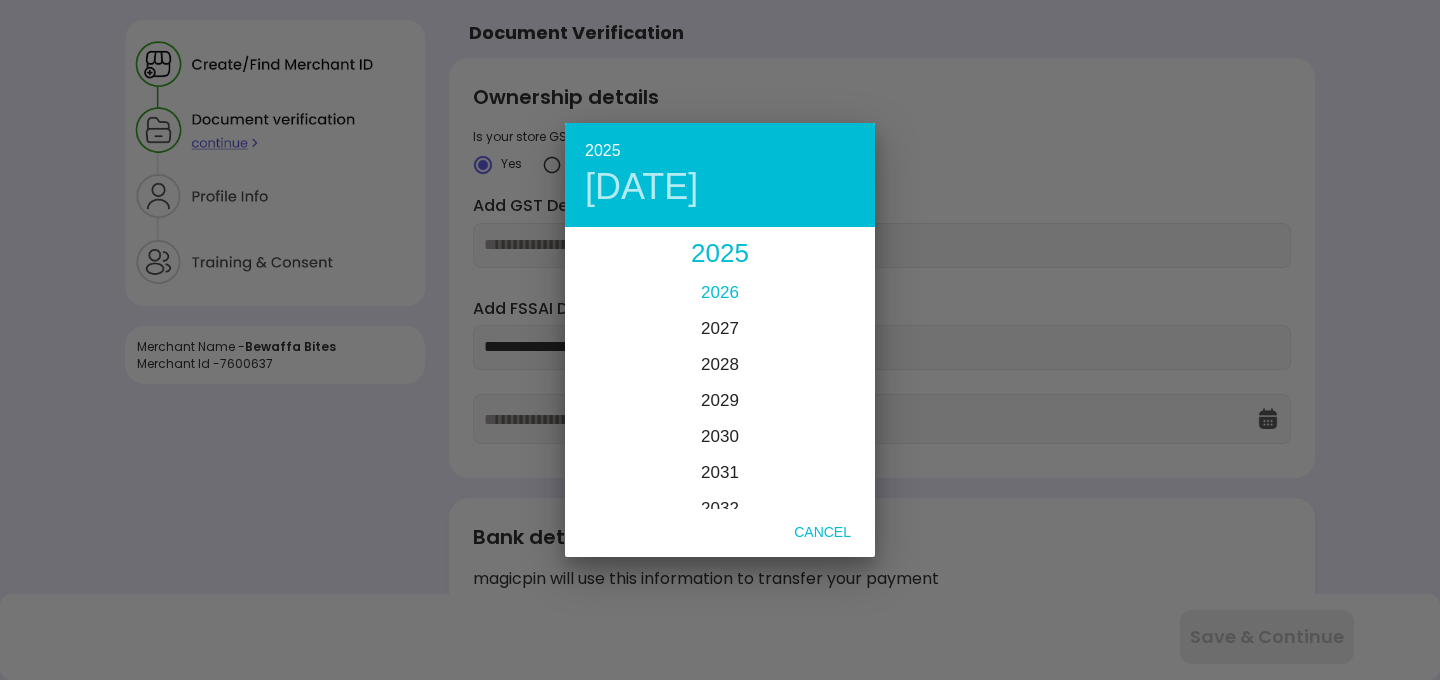 click on "2026" at bounding box center (720, 292) 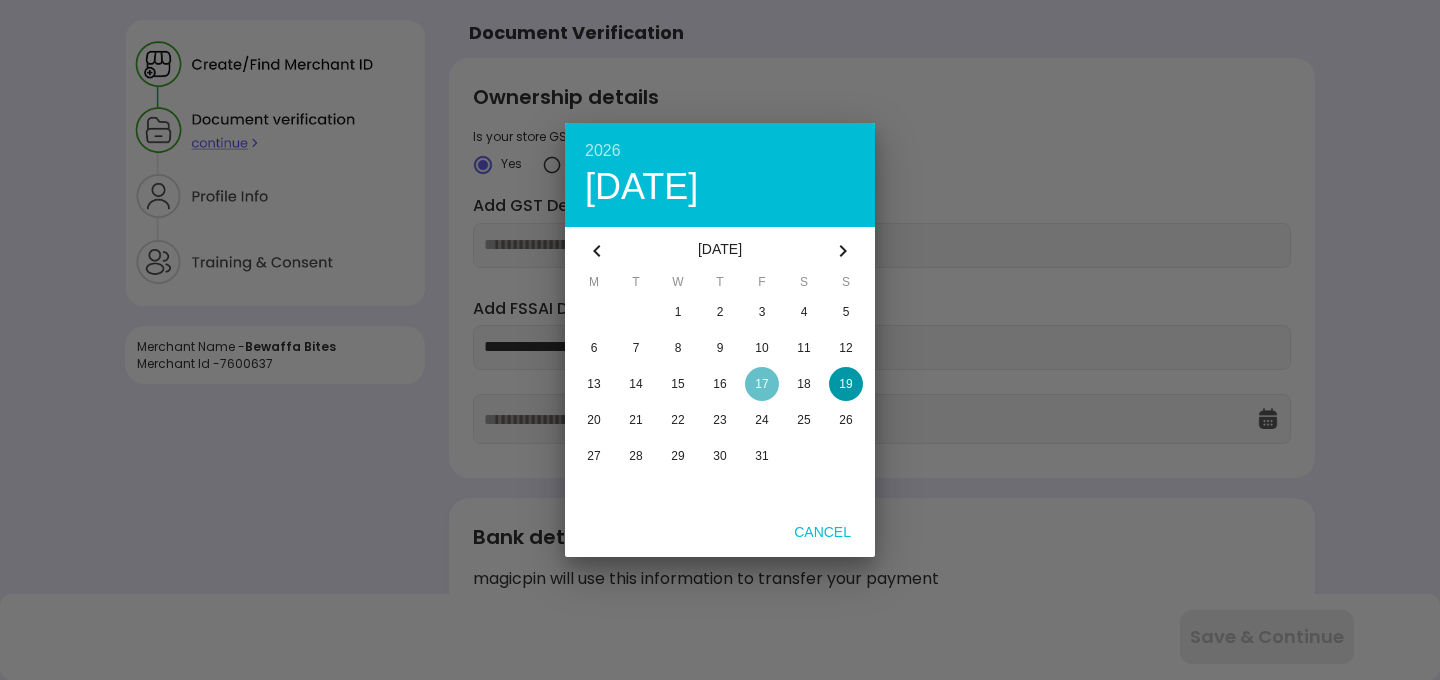 click on "17" at bounding box center (762, 384) 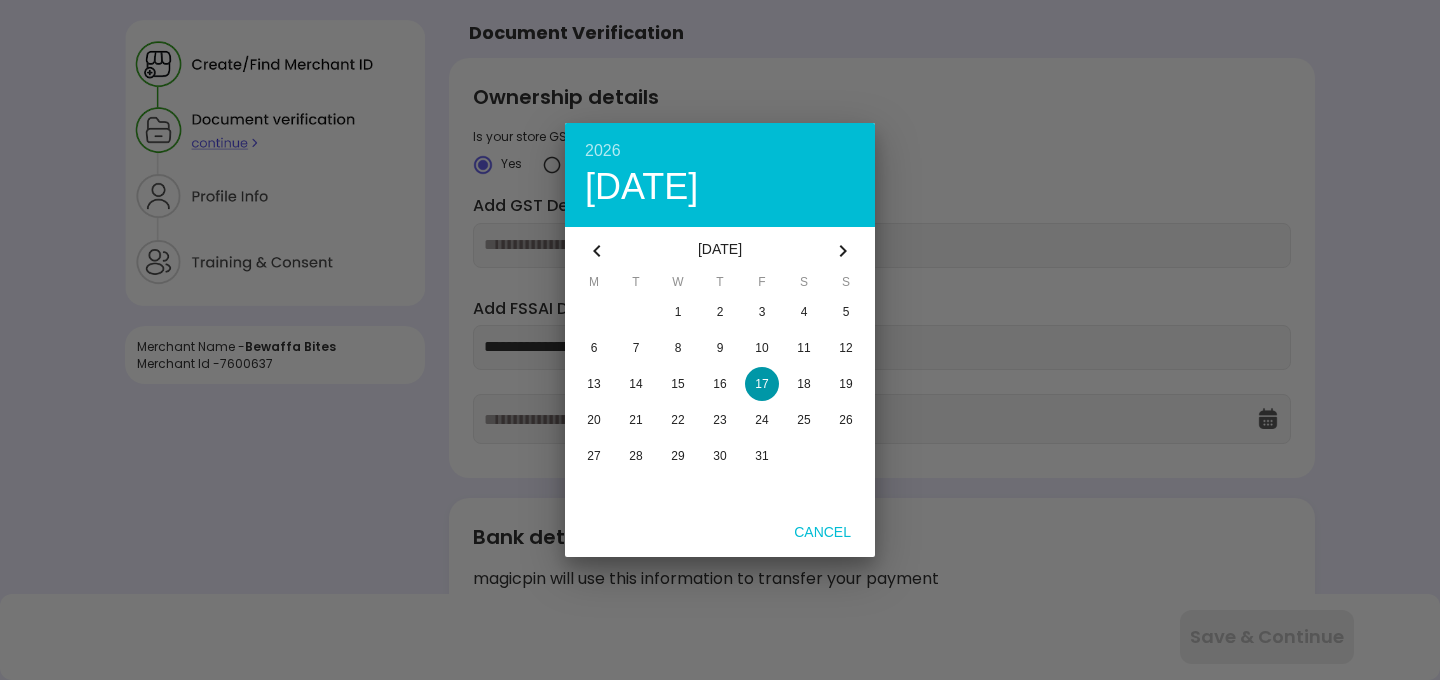 type on "**********" 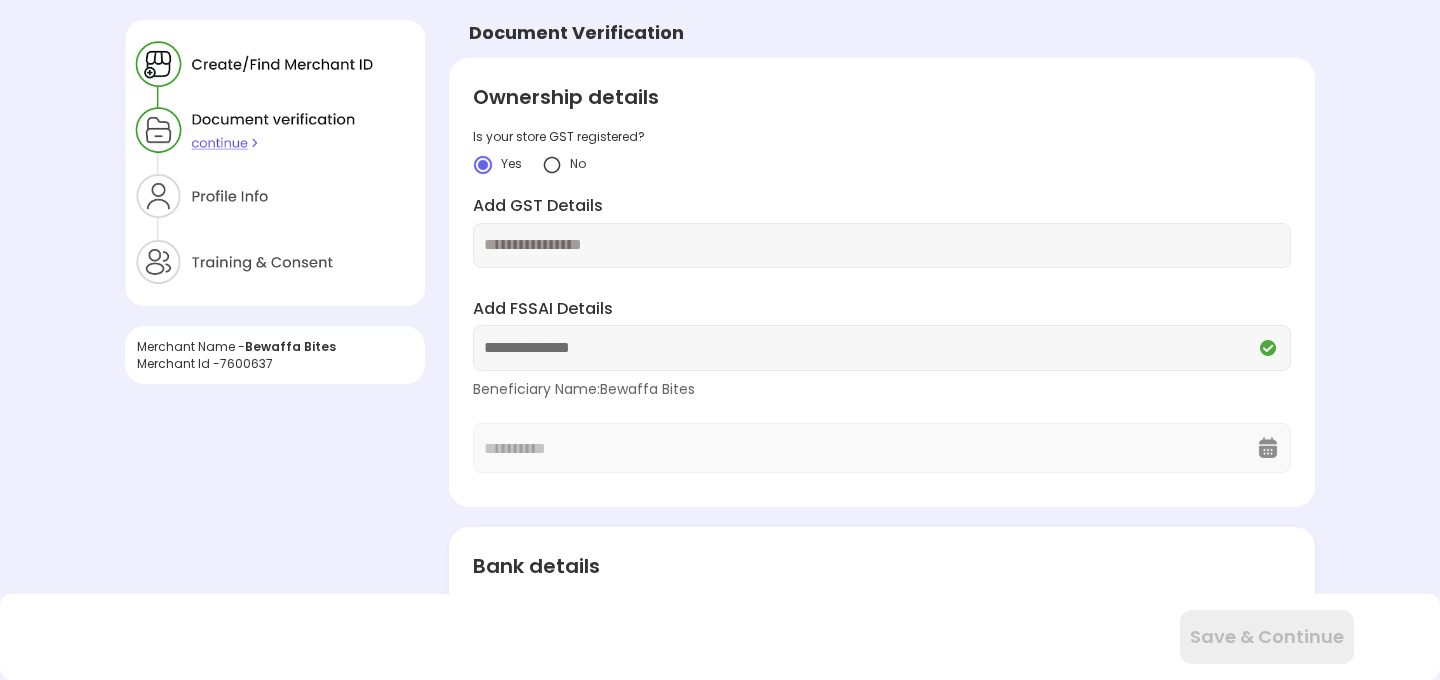click on "**********" at bounding box center [882, 386] 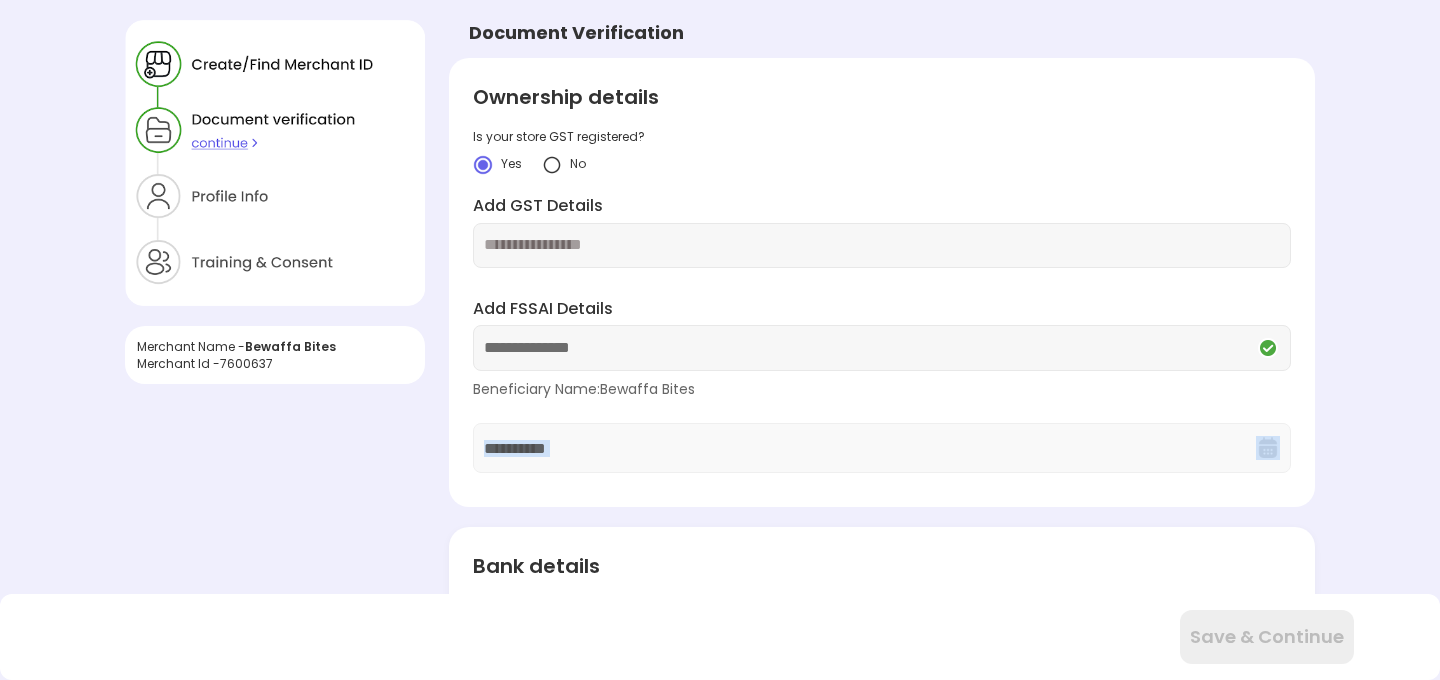 click on "**********" at bounding box center (882, 386) 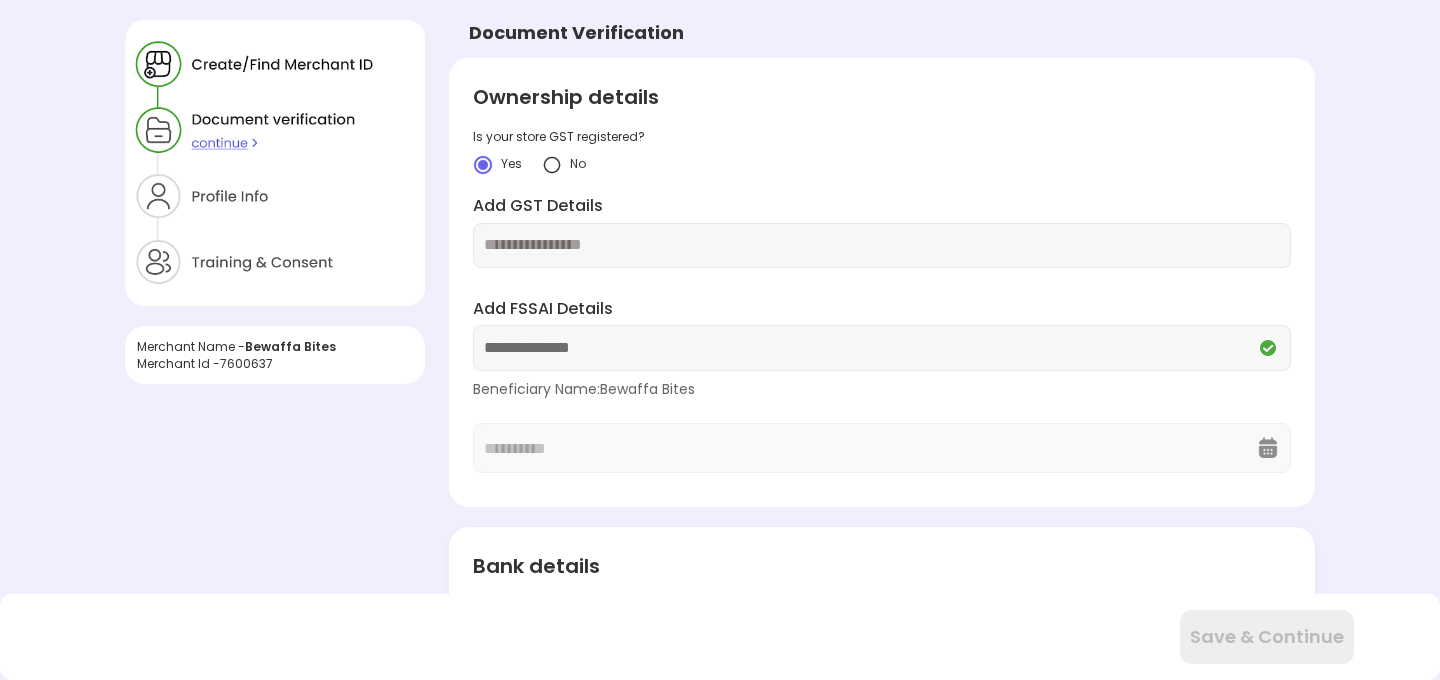 click on "**********" at bounding box center [882, 626] 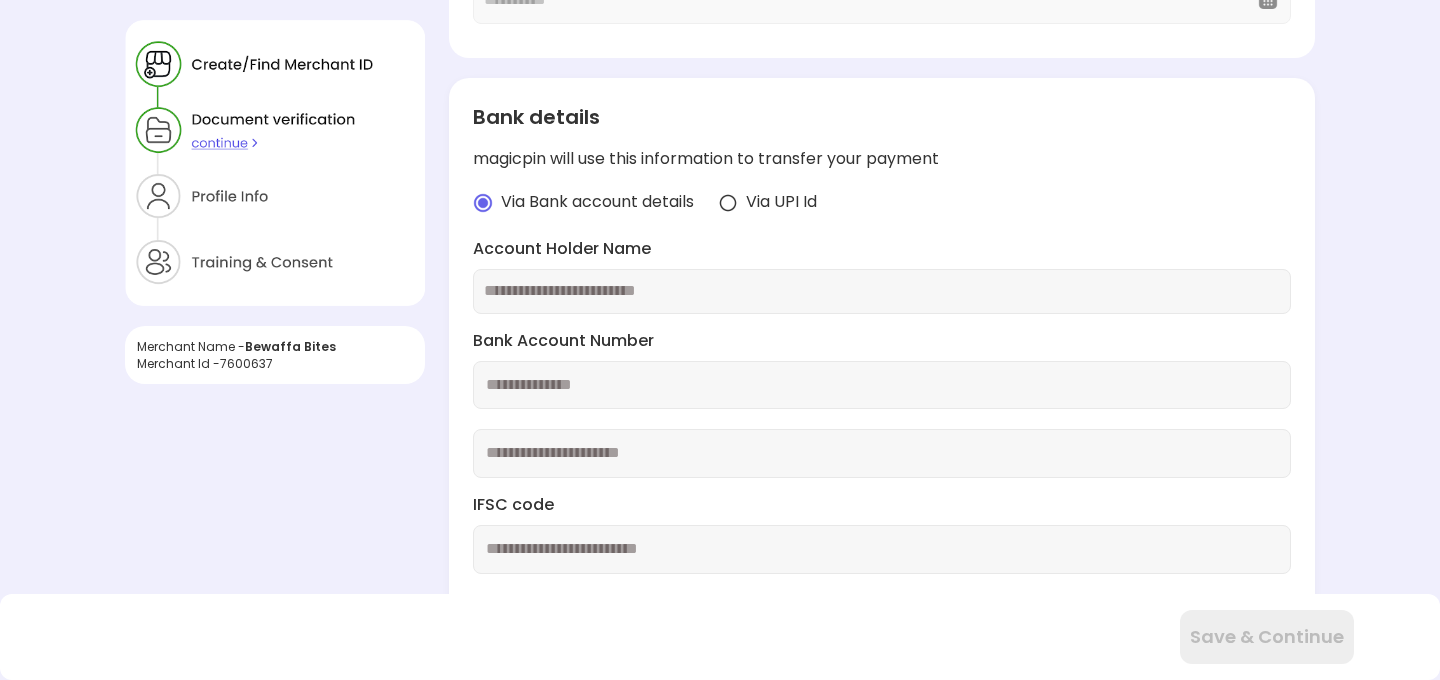 scroll, scrollTop: 460, scrollLeft: 0, axis: vertical 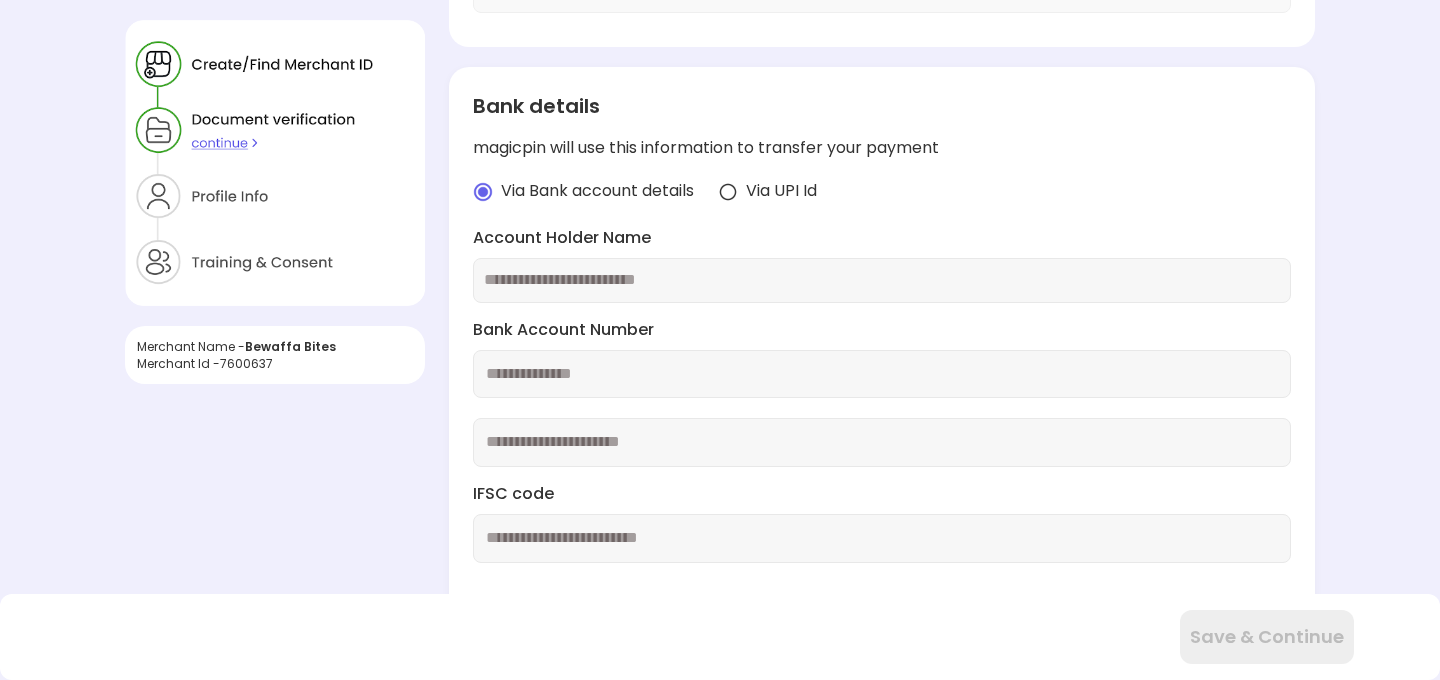 click at bounding box center (728, 192) 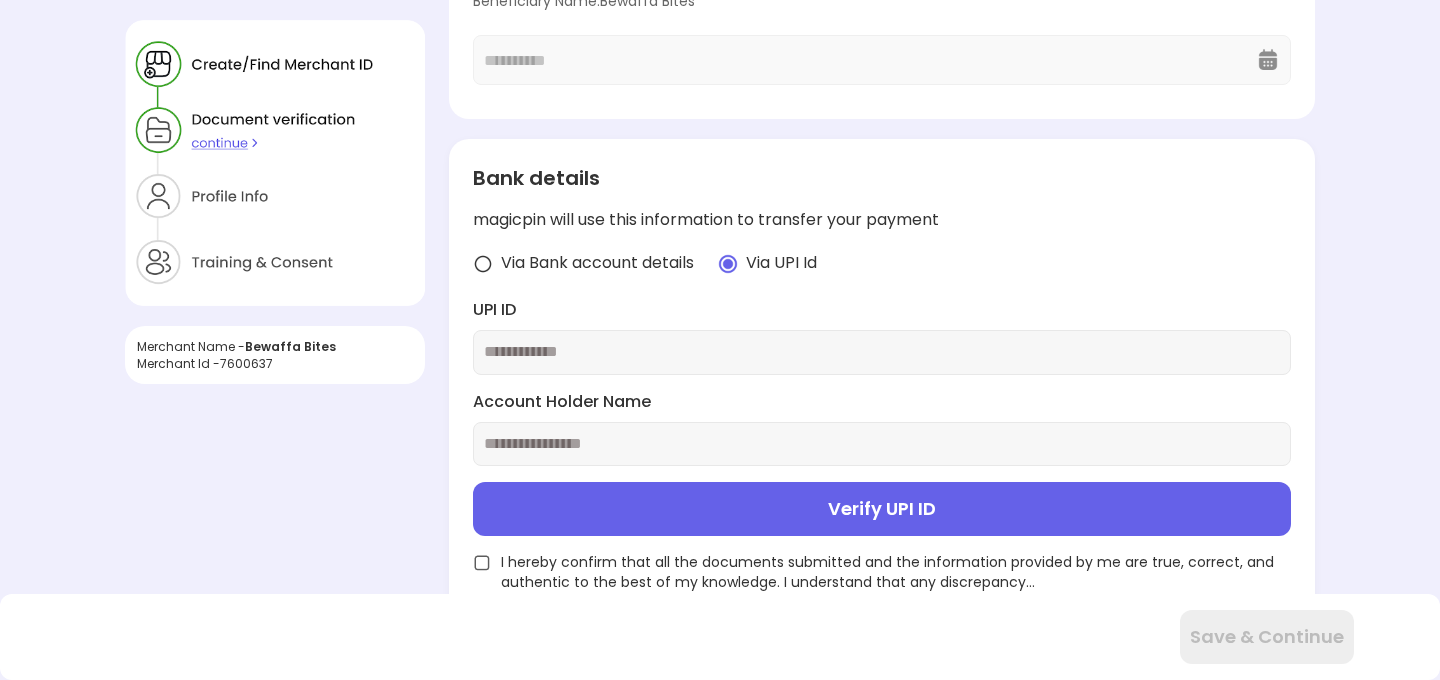 scroll, scrollTop: 388, scrollLeft: 0, axis: vertical 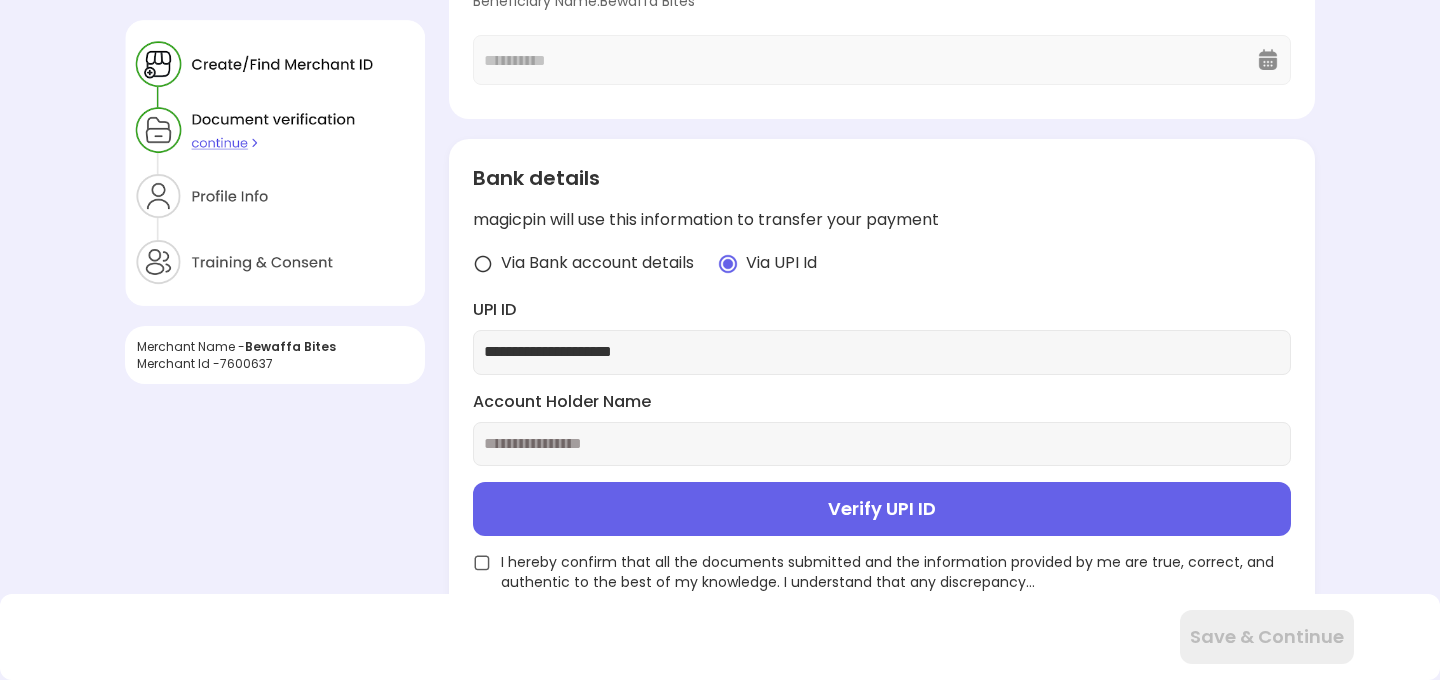 type on "**********" 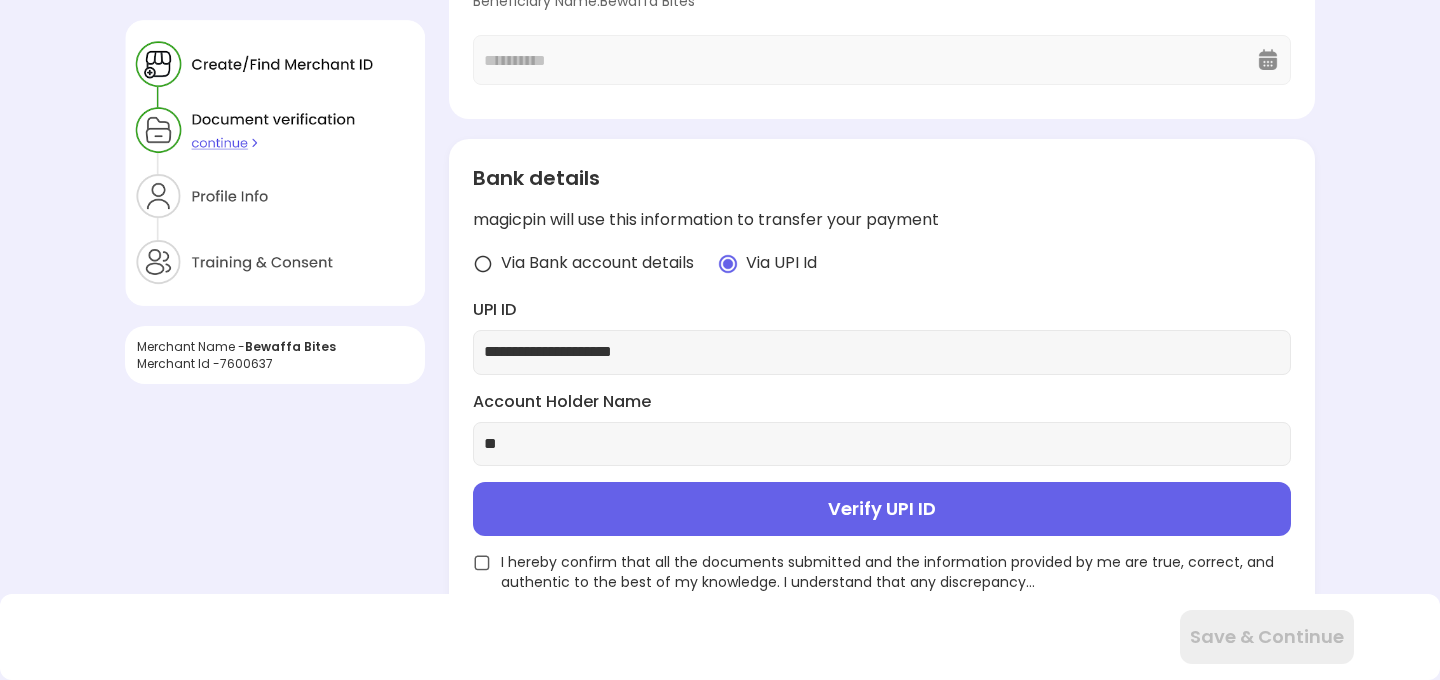 type on "*" 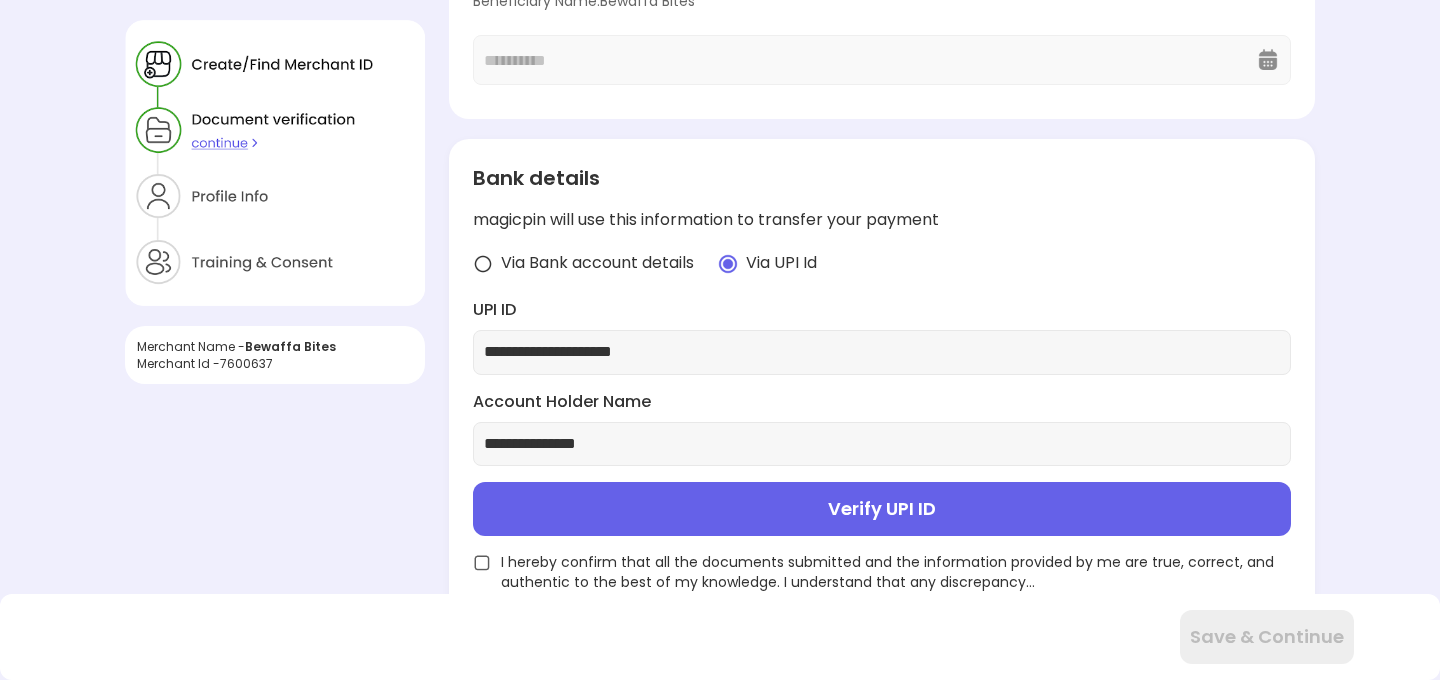 click on "I hereby confirm that all the documents submitted and the information provided by me are true, correct, and authentic to the best of my knowledge. I understand that any discrepancy..." 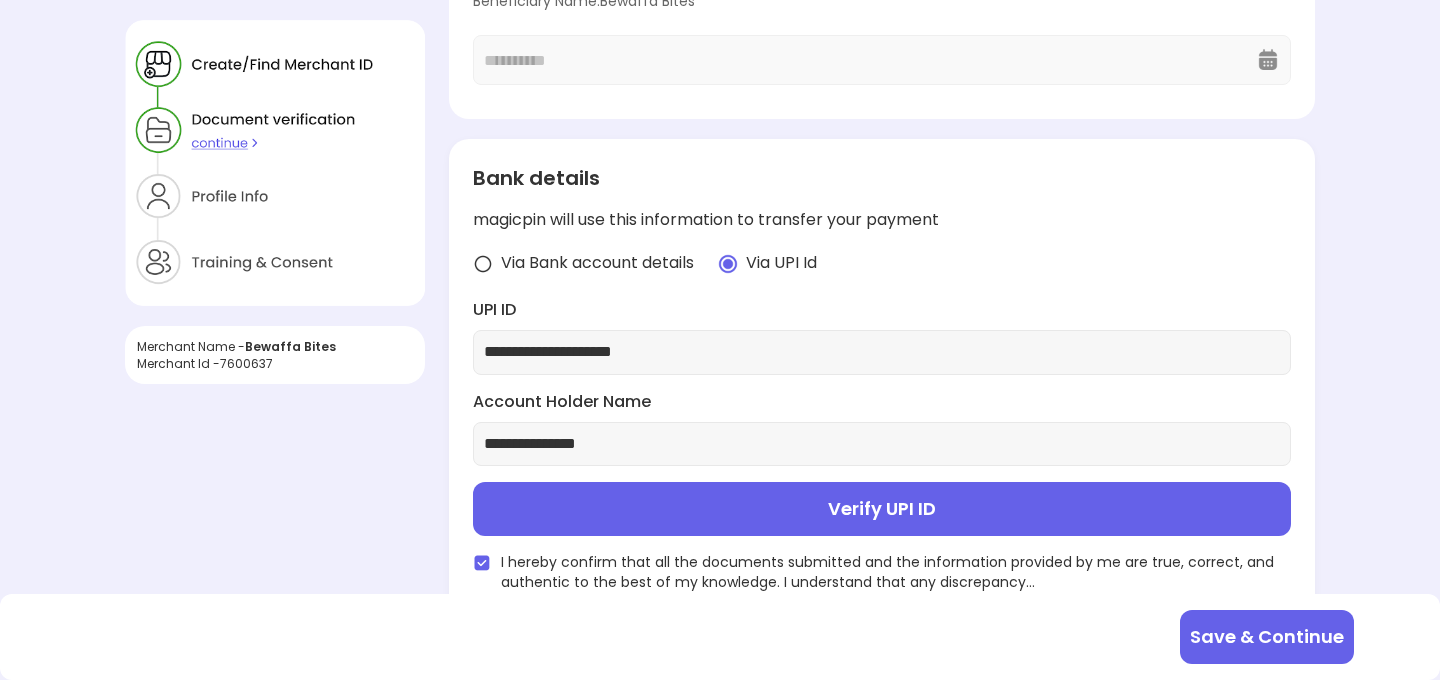 click on "Verify UPI ID" at bounding box center (882, 509) 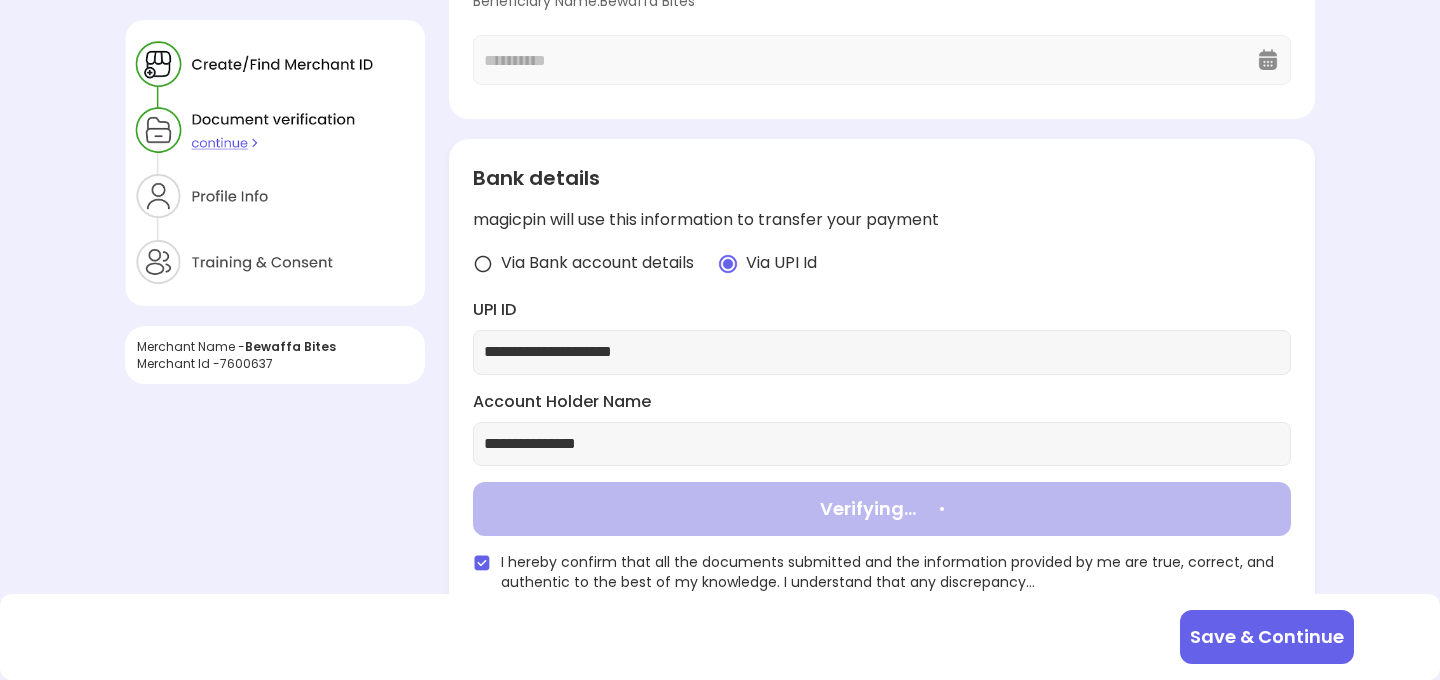 type on "**********" 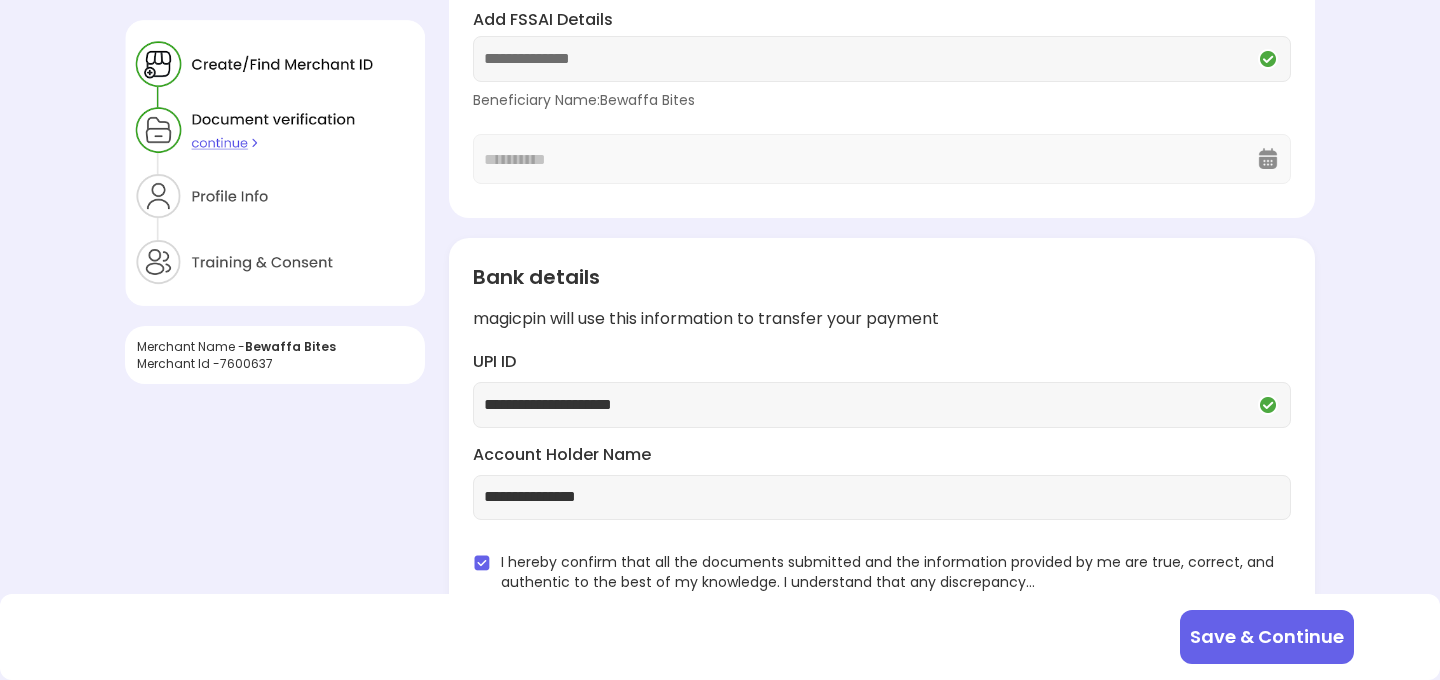 click on "Save & Continue" at bounding box center [1267, 637] 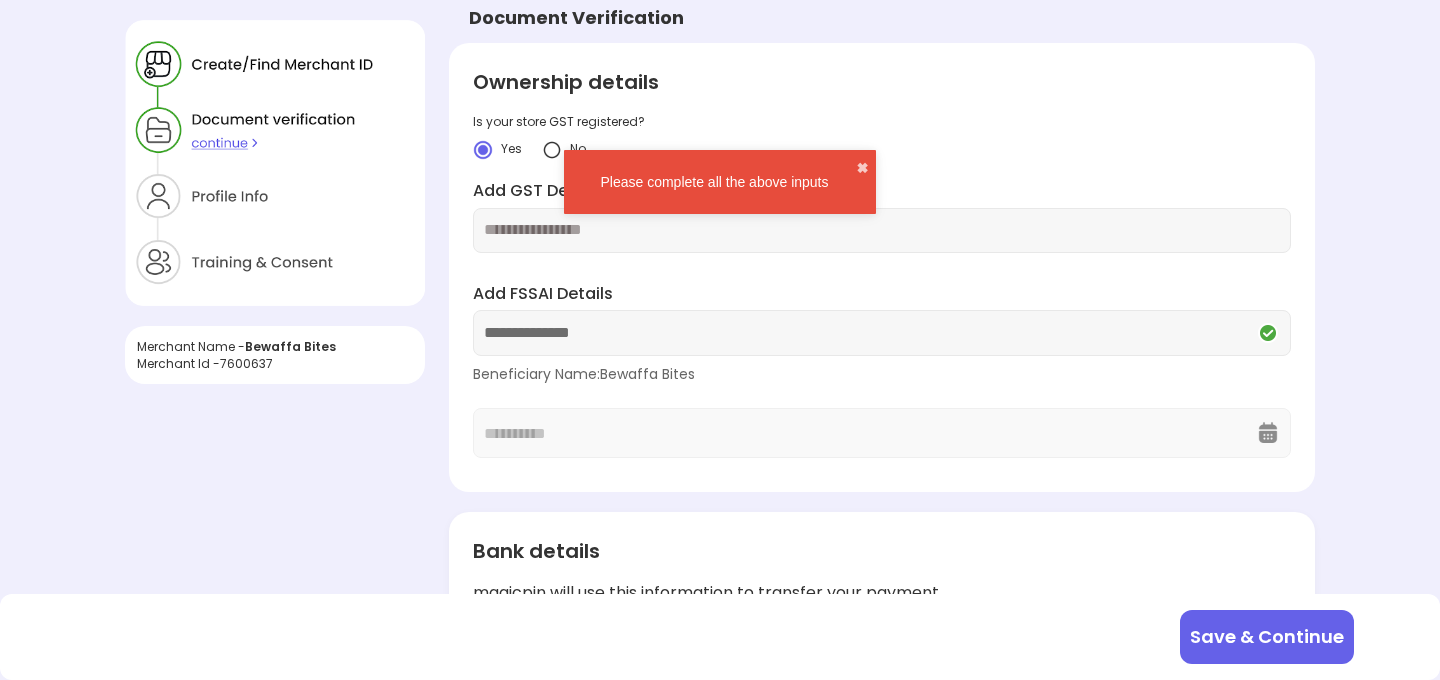 scroll, scrollTop: 0, scrollLeft: 0, axis: both 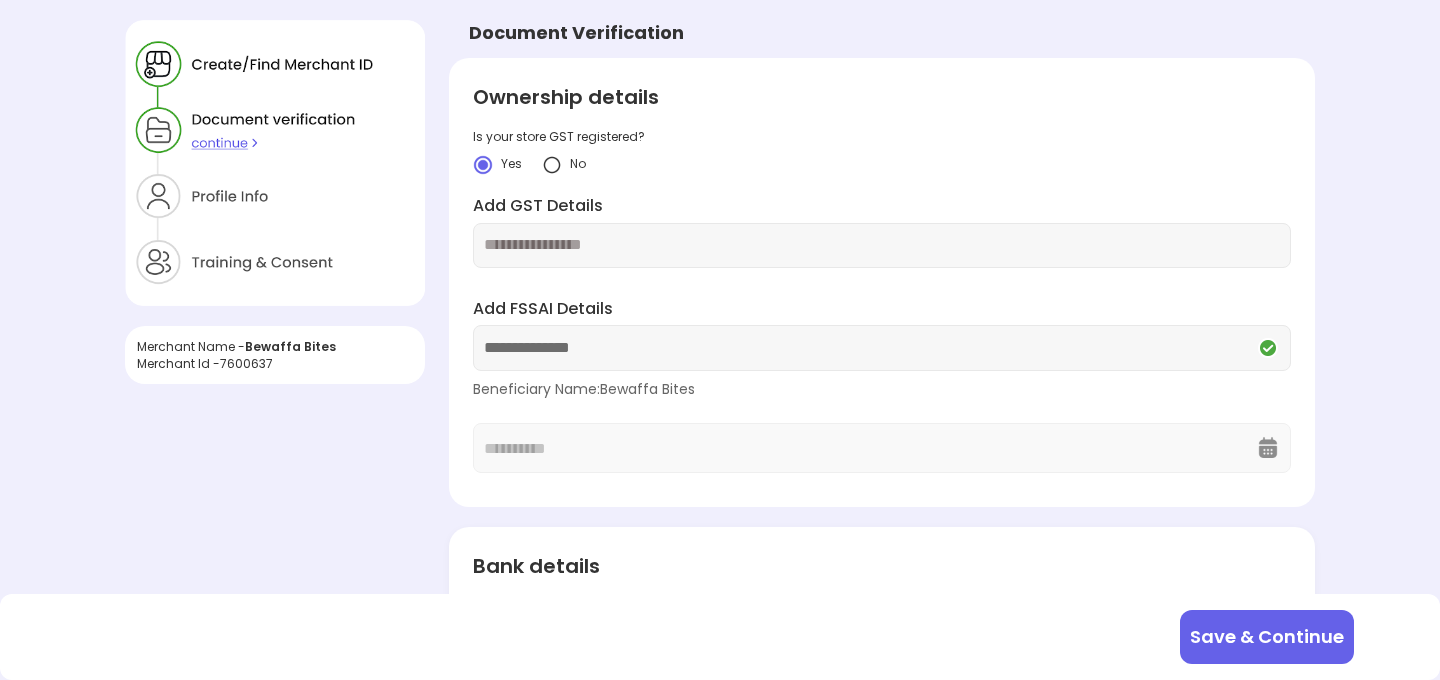 click at bounding box center [552, 165] 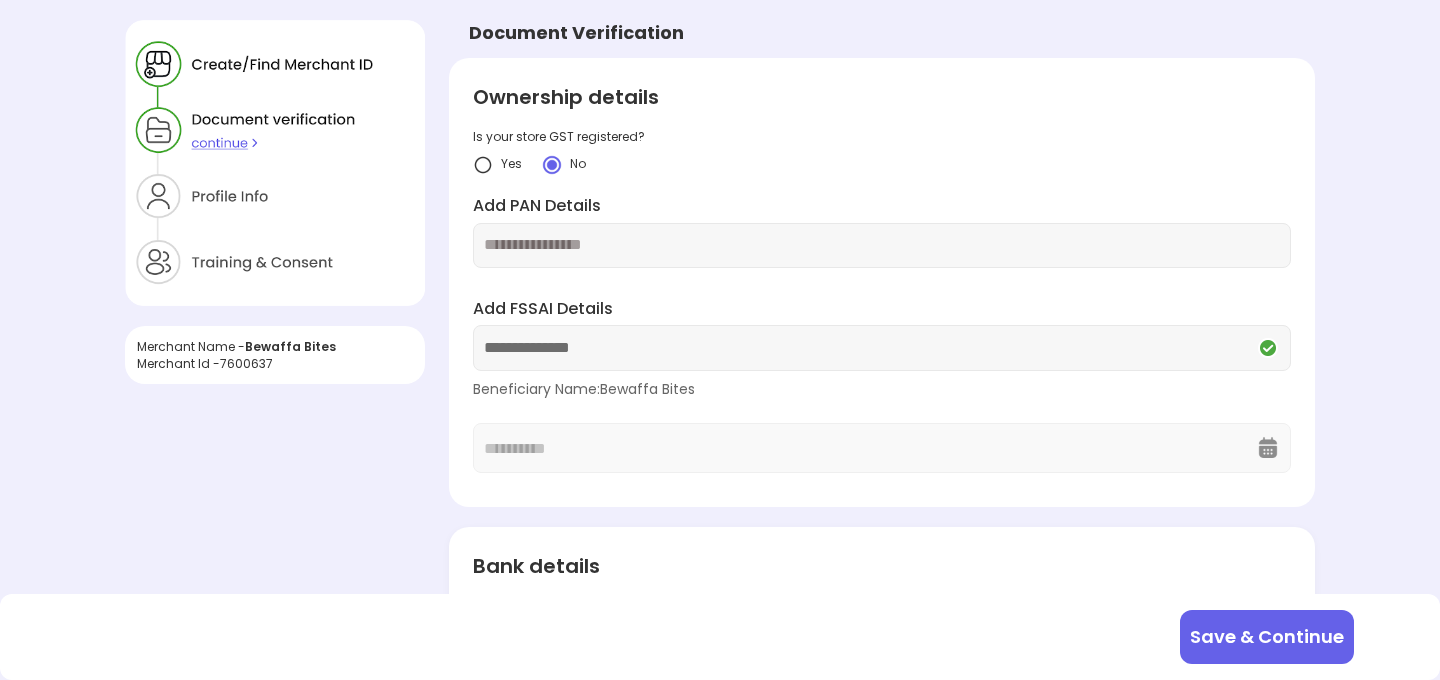 click on "Save & Continue" at bounding box center (1267, 637) 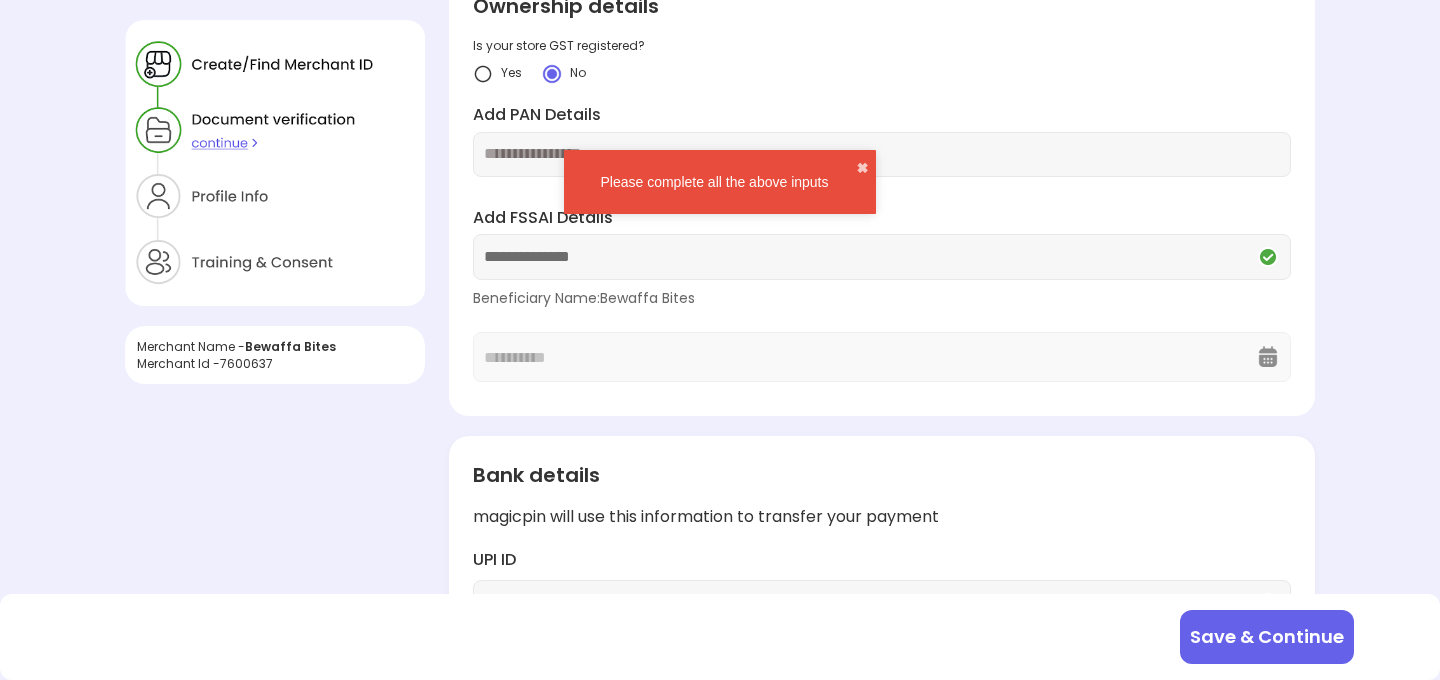 scroll, scrollTop: 289, scrollLeft: 0, axis: vertical 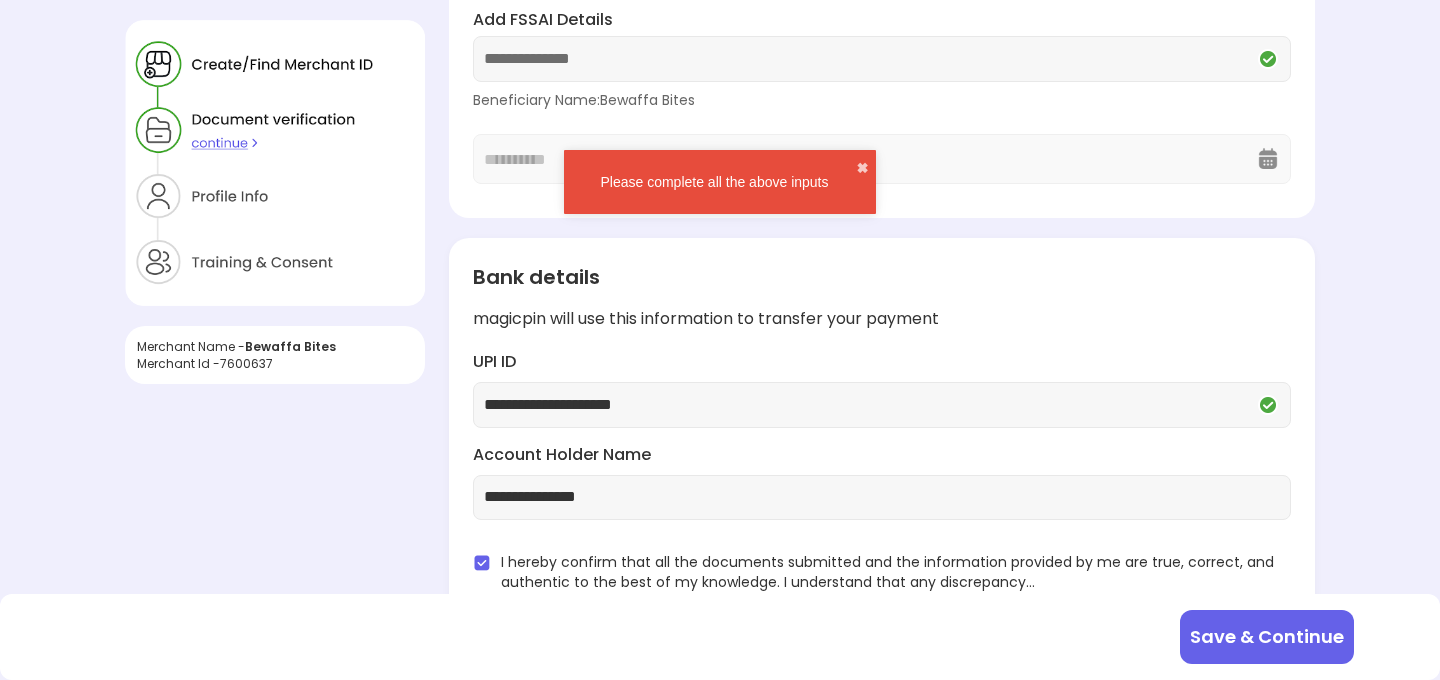 click at bounding box center [275, 163] 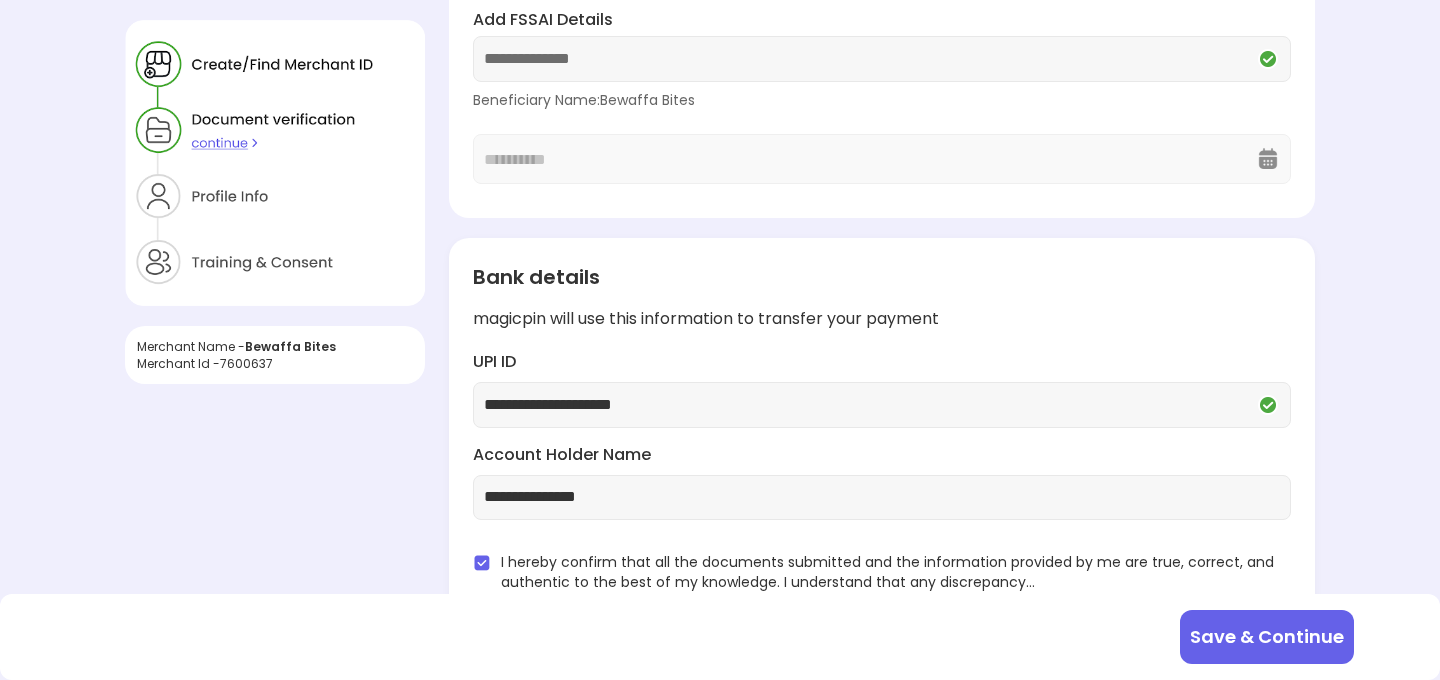 click at bounding box center (275, 163) 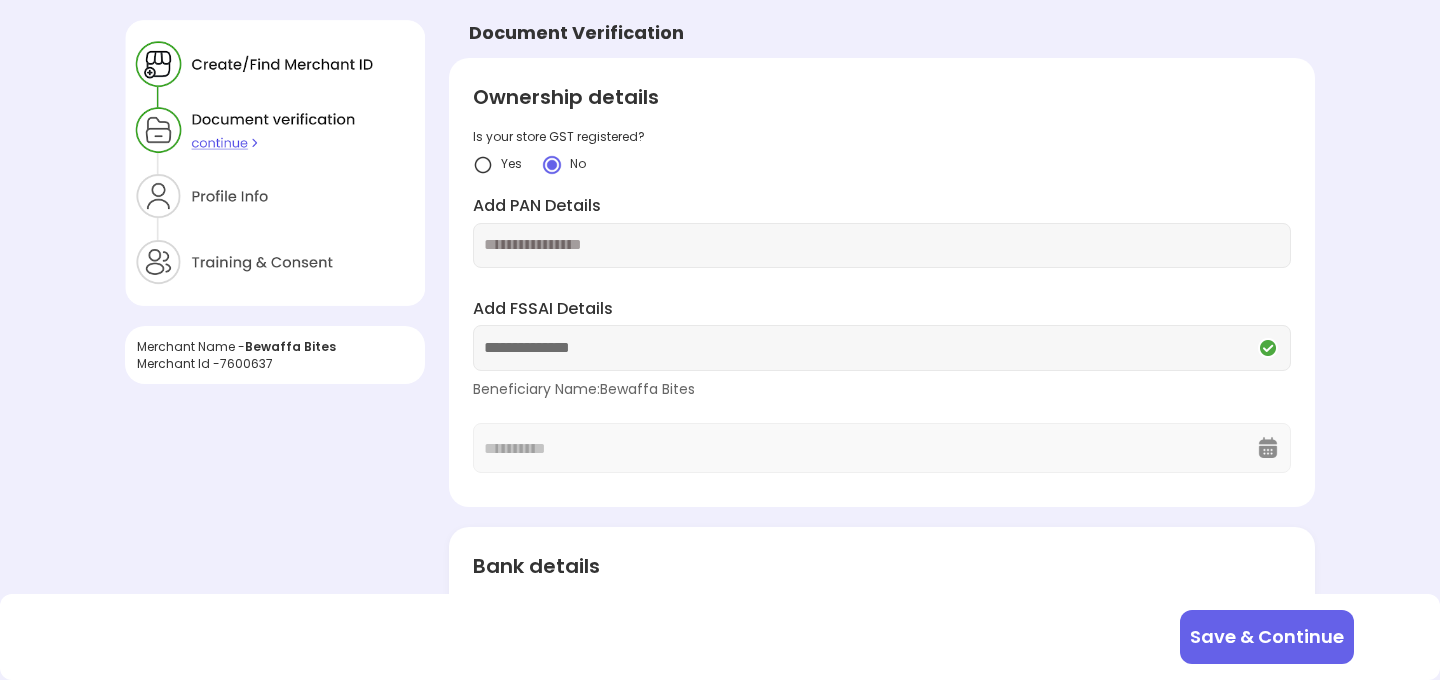 scroll, scrollTop: 34, scrollLeft: 0, axis: vertical 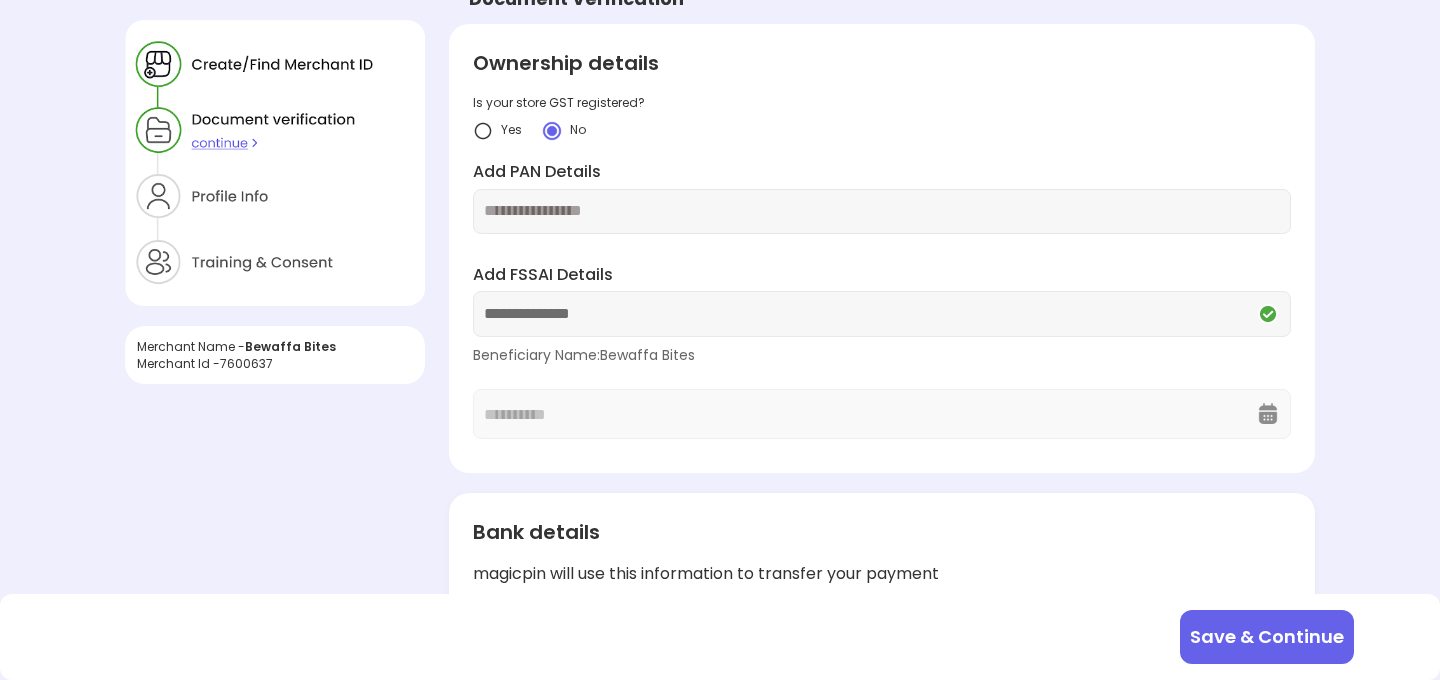 click at bounding box center (882, 211) 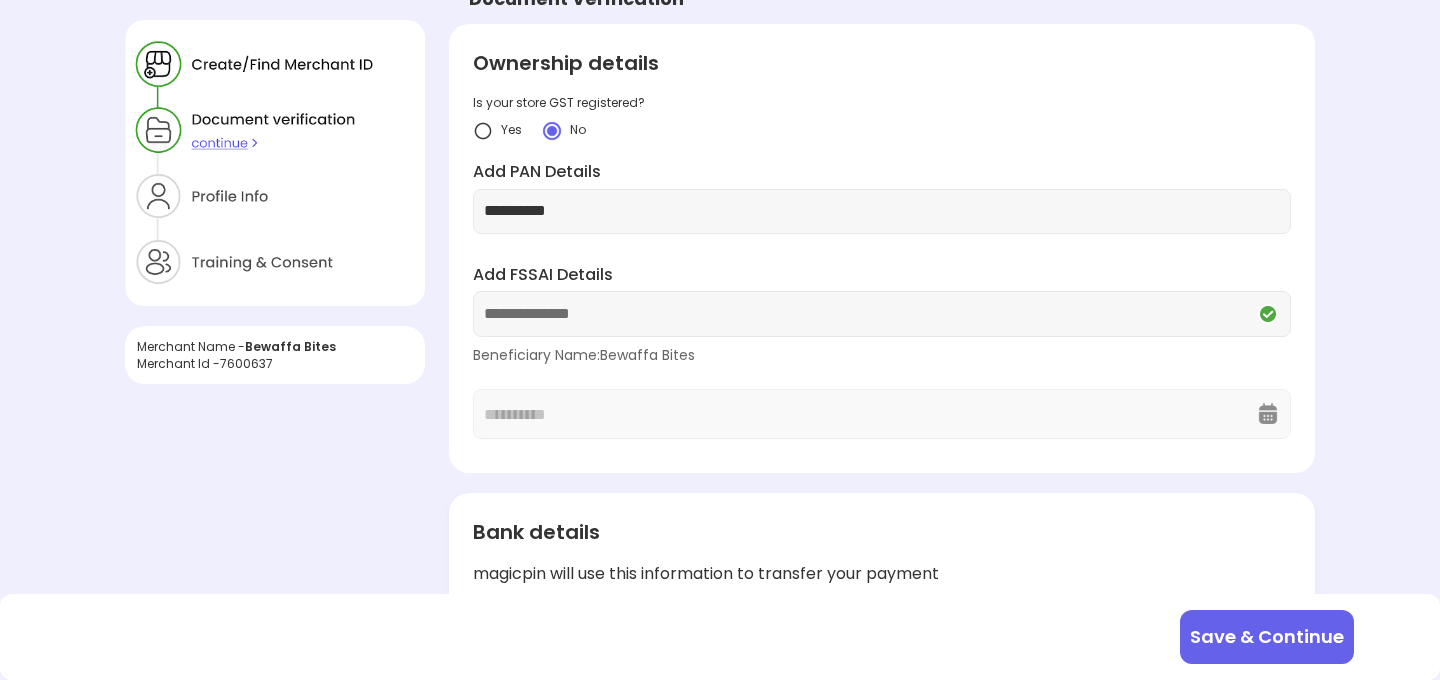 type on "**********" 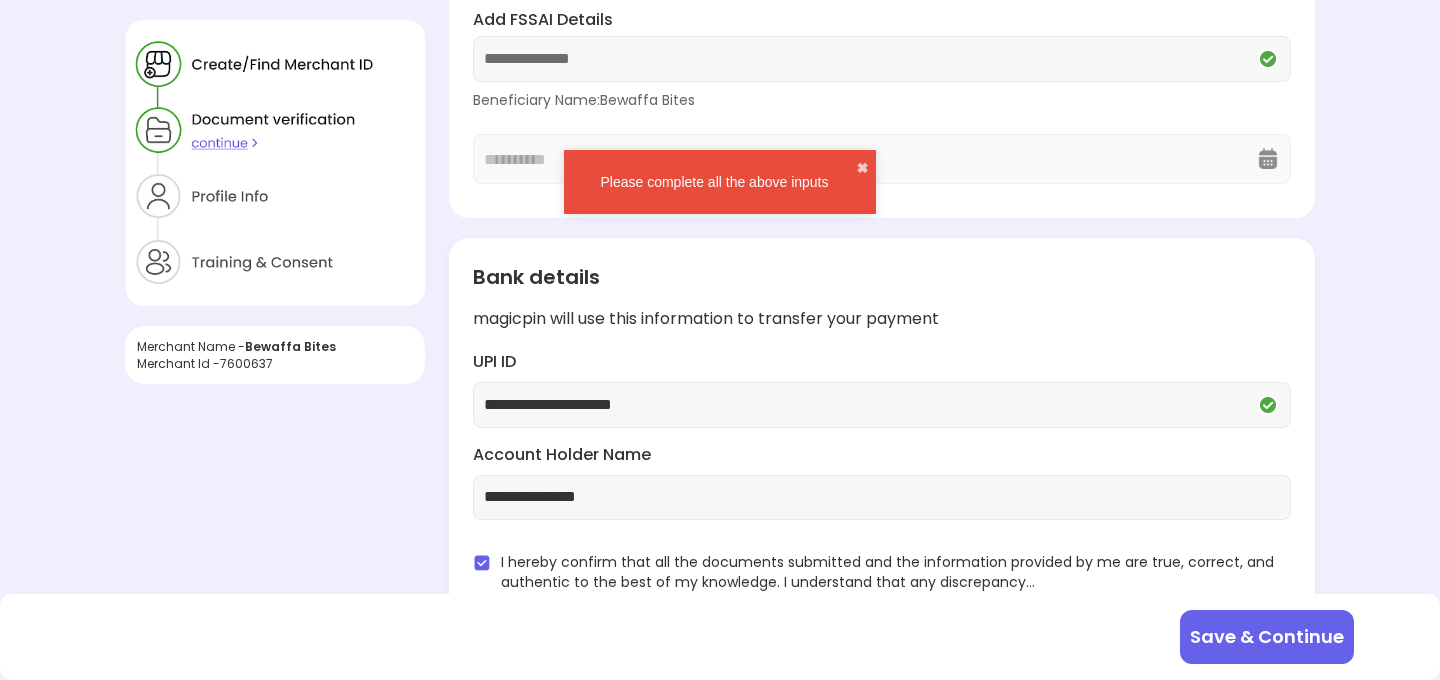 scroll, scrollTop: 0, scrollLeft: 0, axis: both 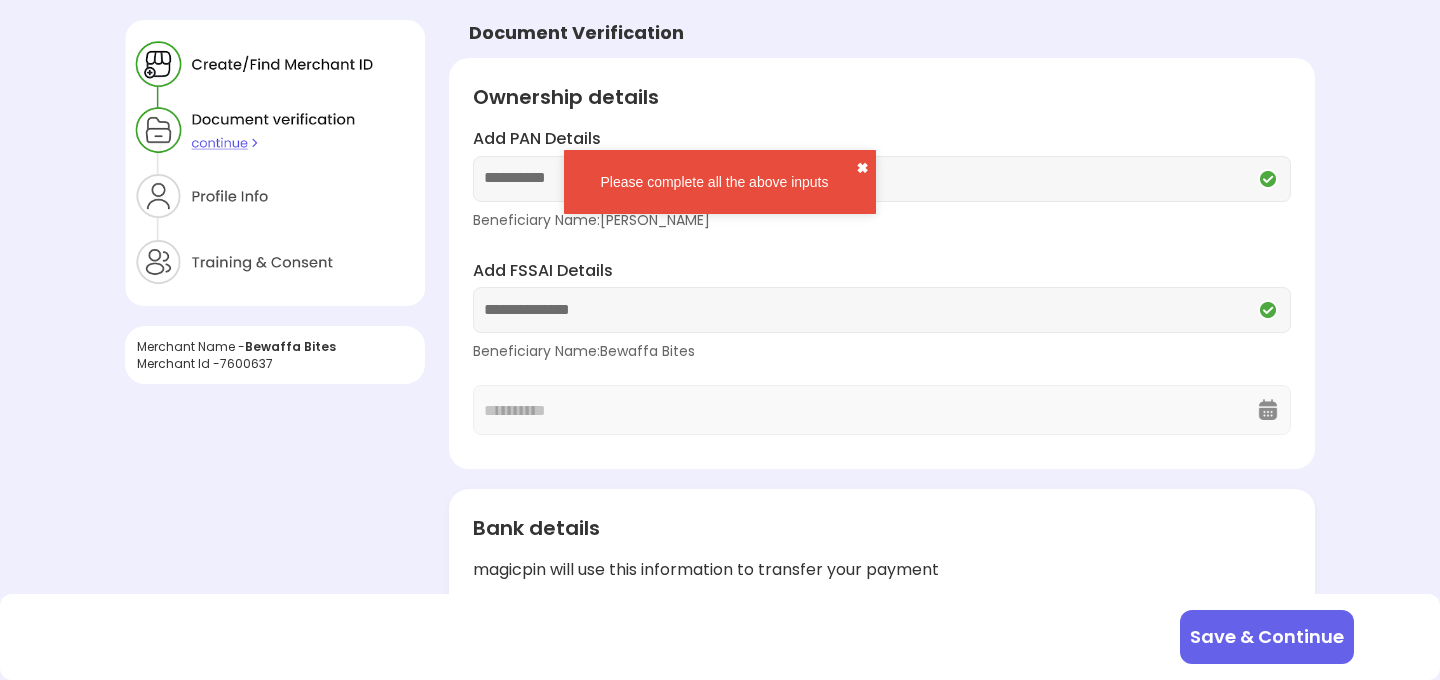 click on "✖" at bounding box center [862, 168] 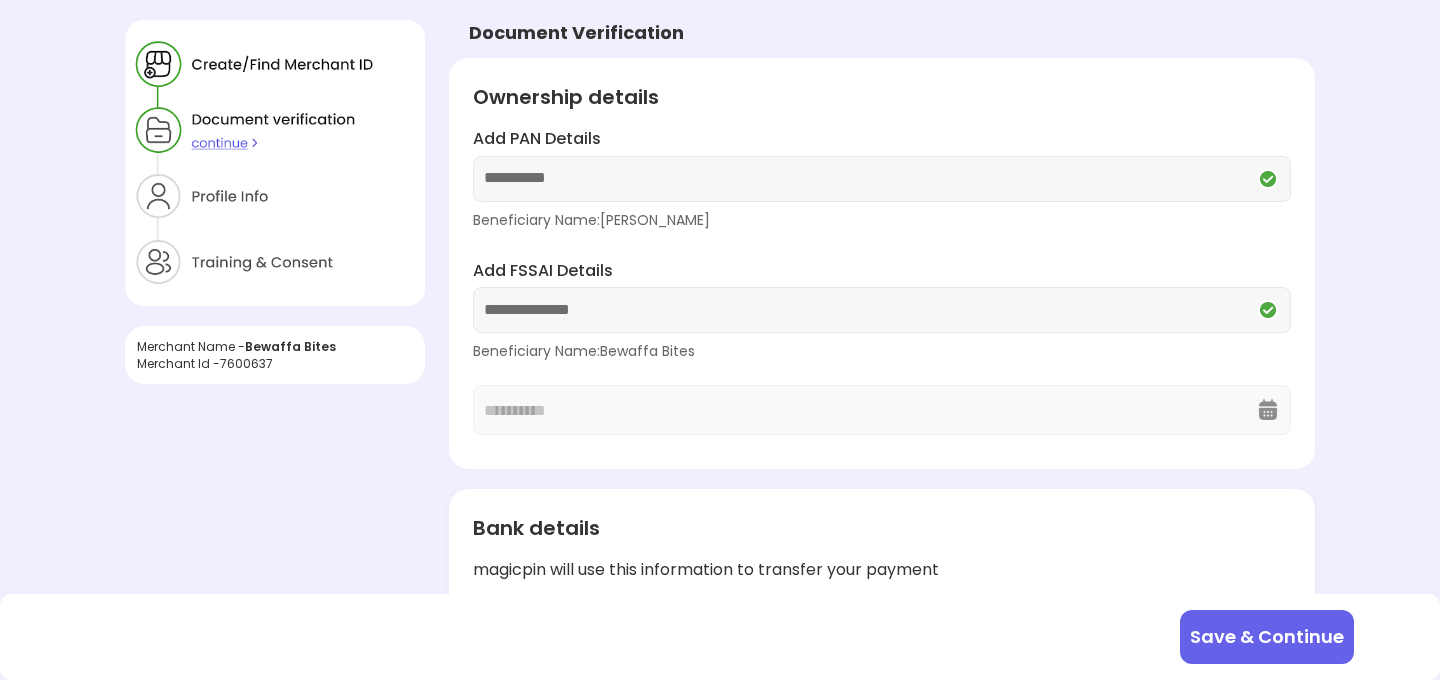 scroll, scrollTop: 251, scrollLeft: 0, axis: vertical 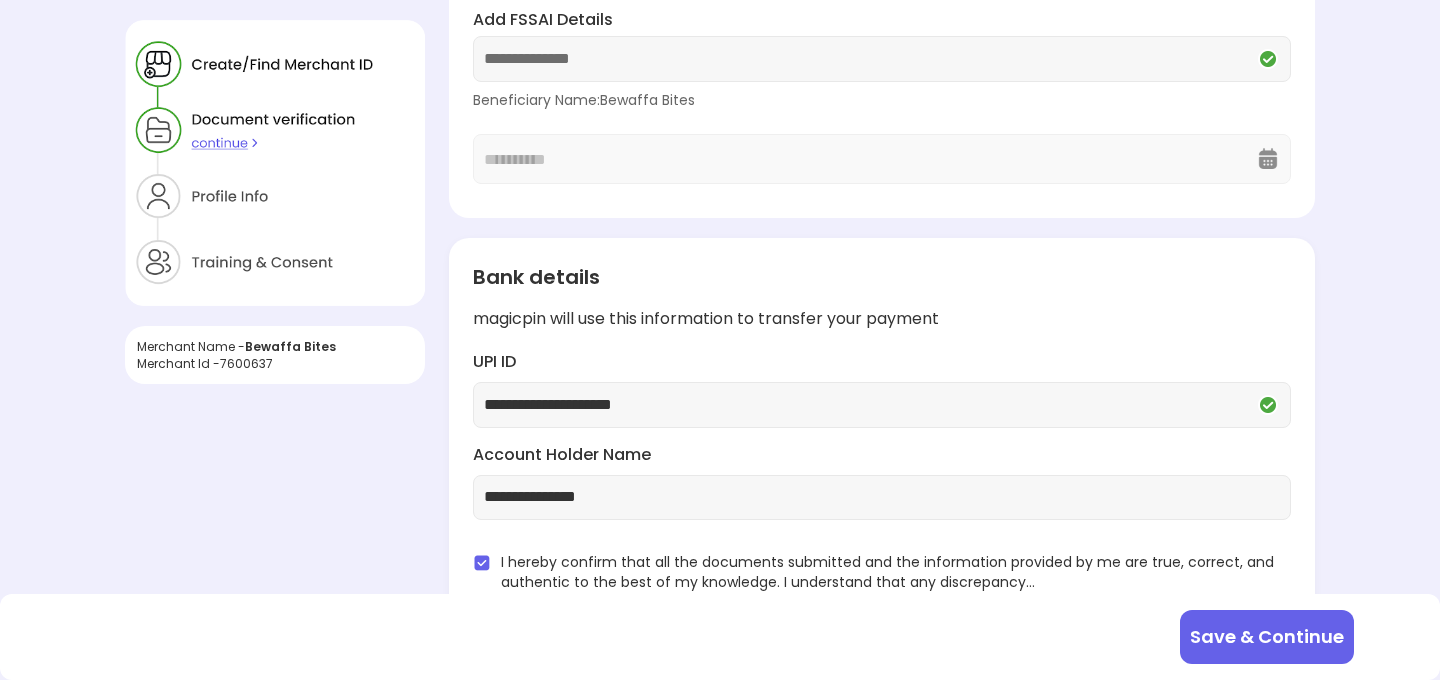 click on "Save & Continue" at bounding box center [1267, 637] 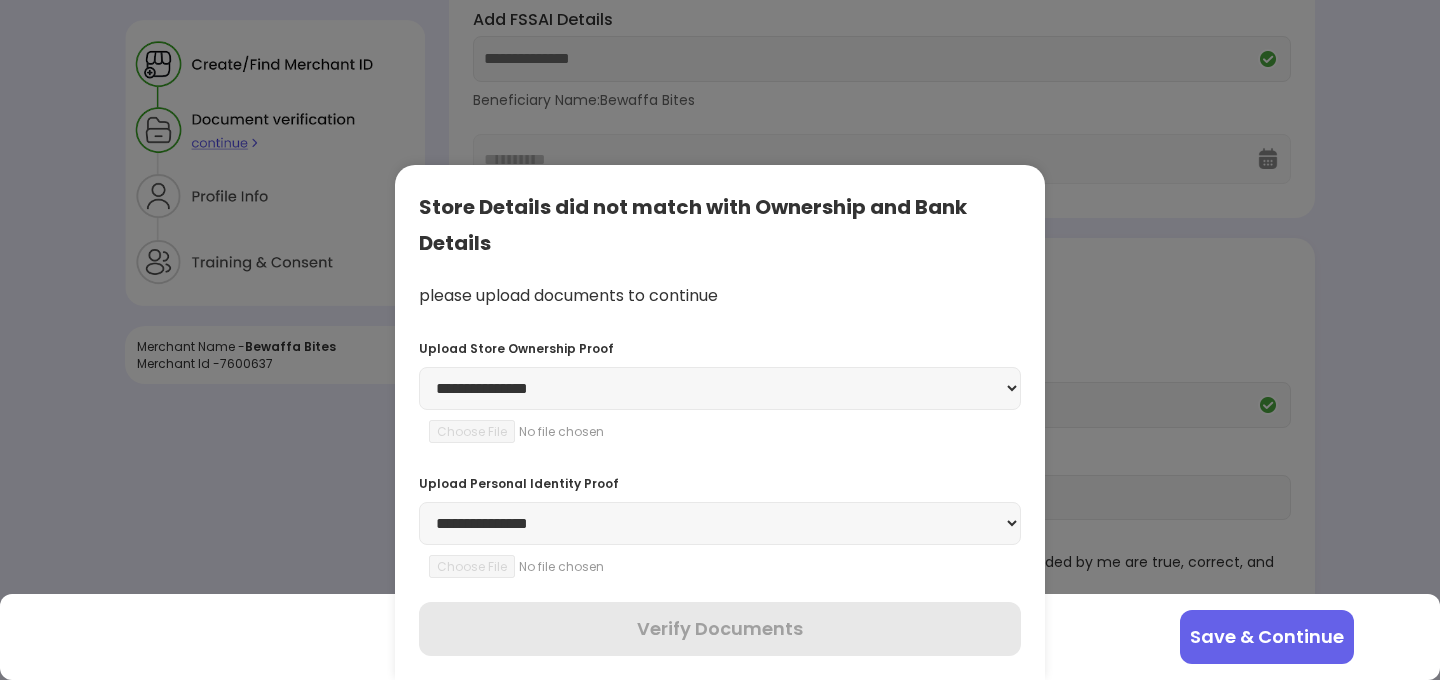 click on "**********" at bounding box center (720, 388) 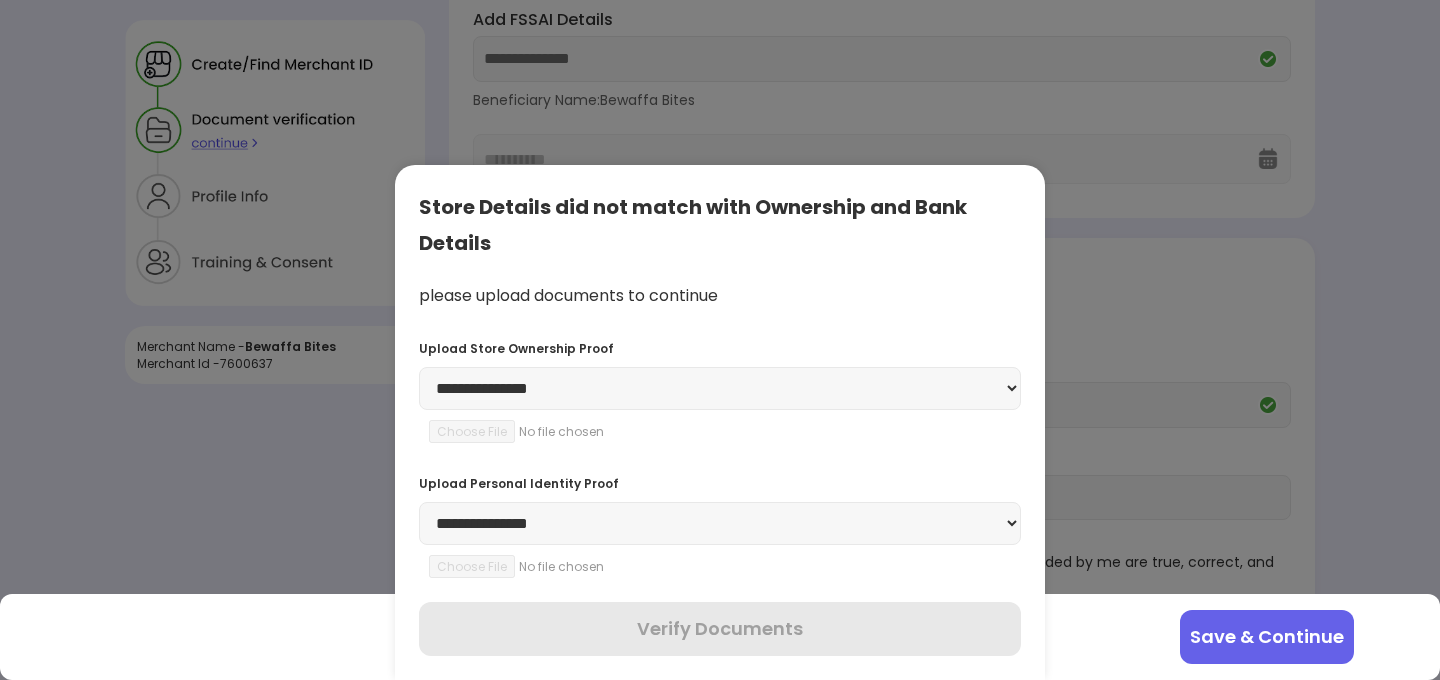 select on "**********" 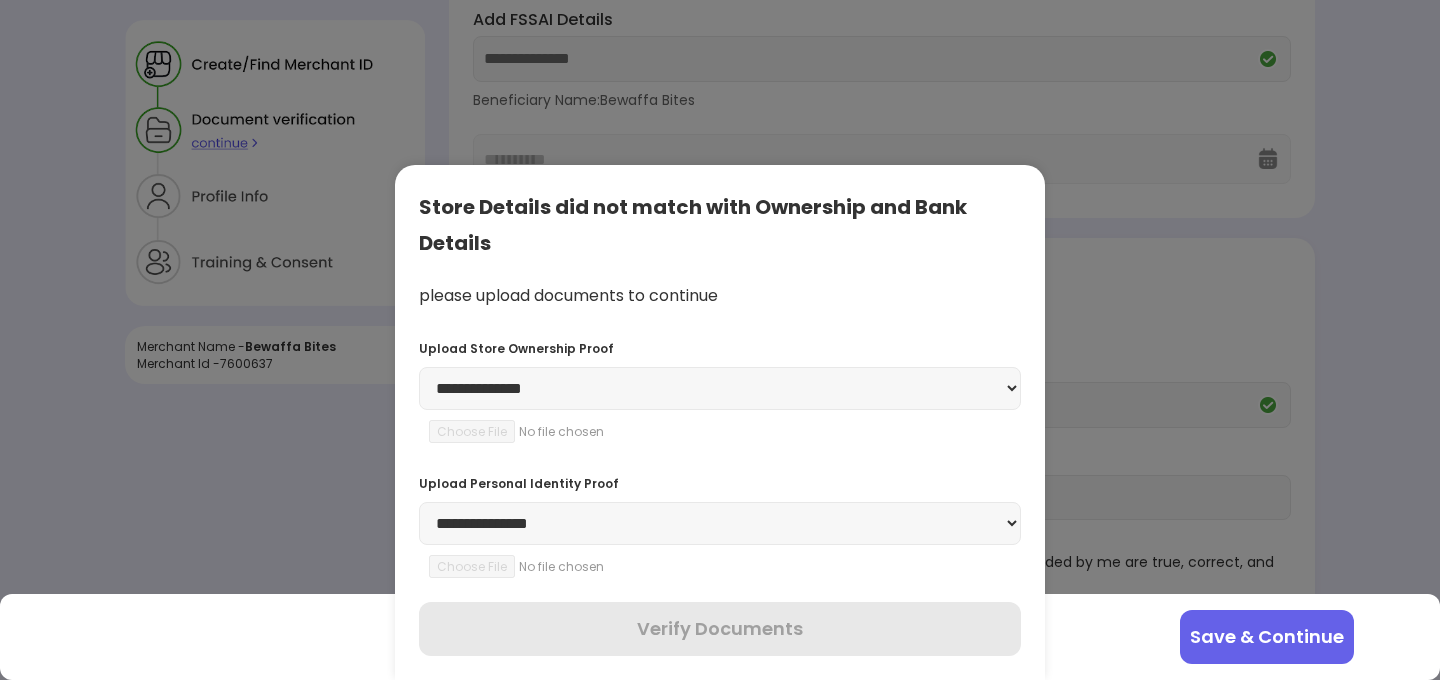 click on "**********" at bounding box center [720, 388] 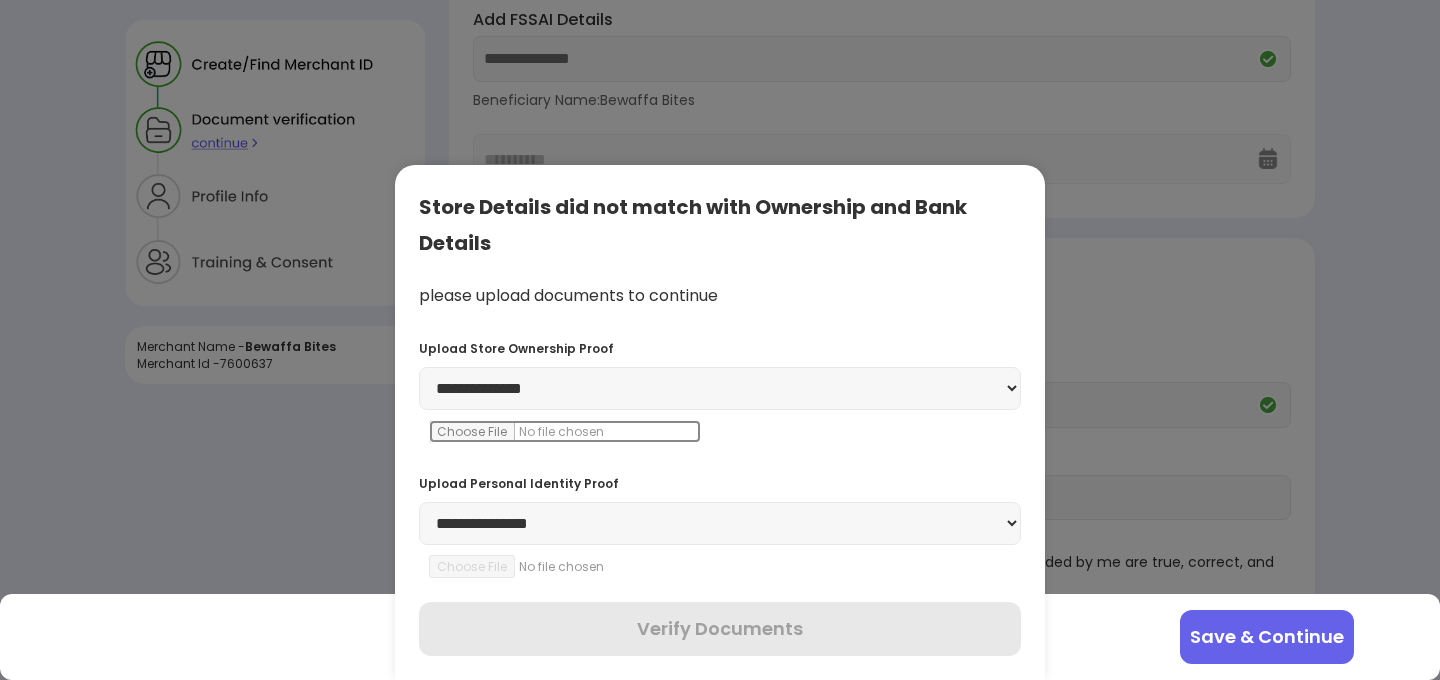 click at bounding box center [565, 431] 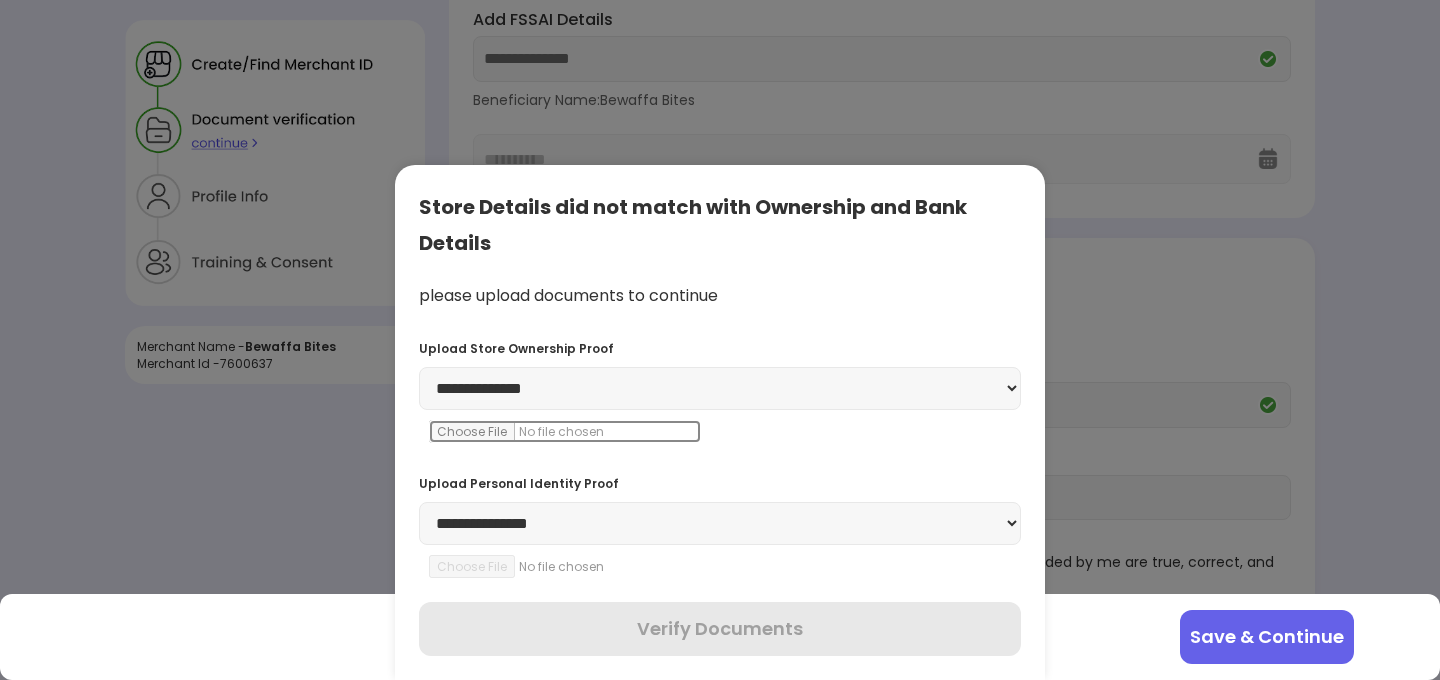 click at bounding box center [565, 431] 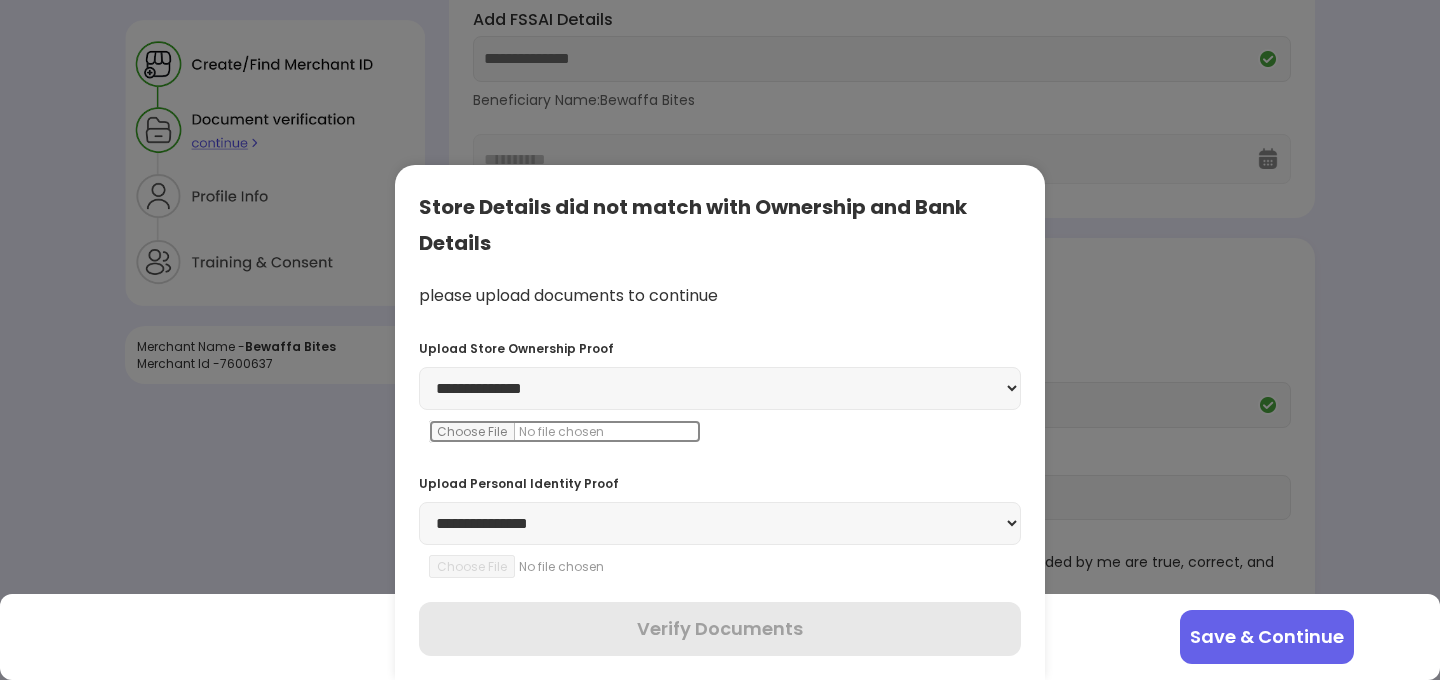 type on "**********" 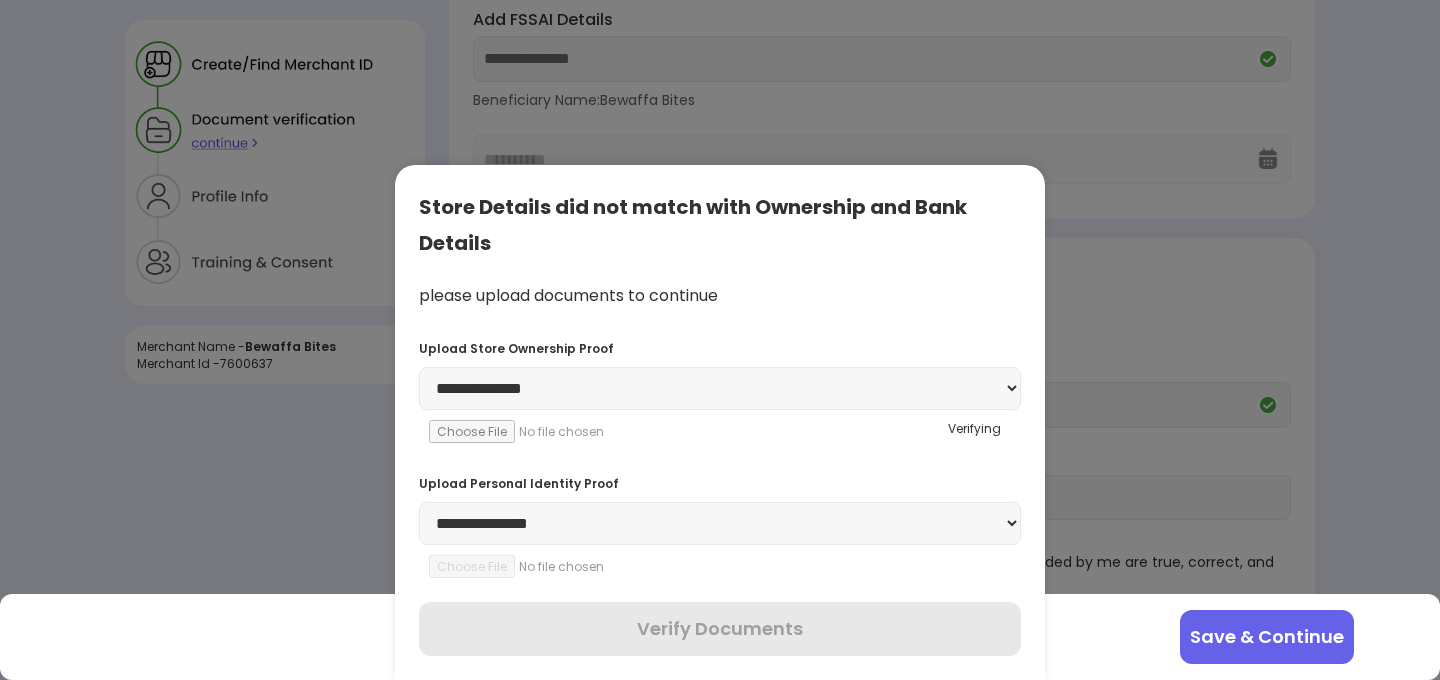 click on "**********" at bounding box center (720, 523) 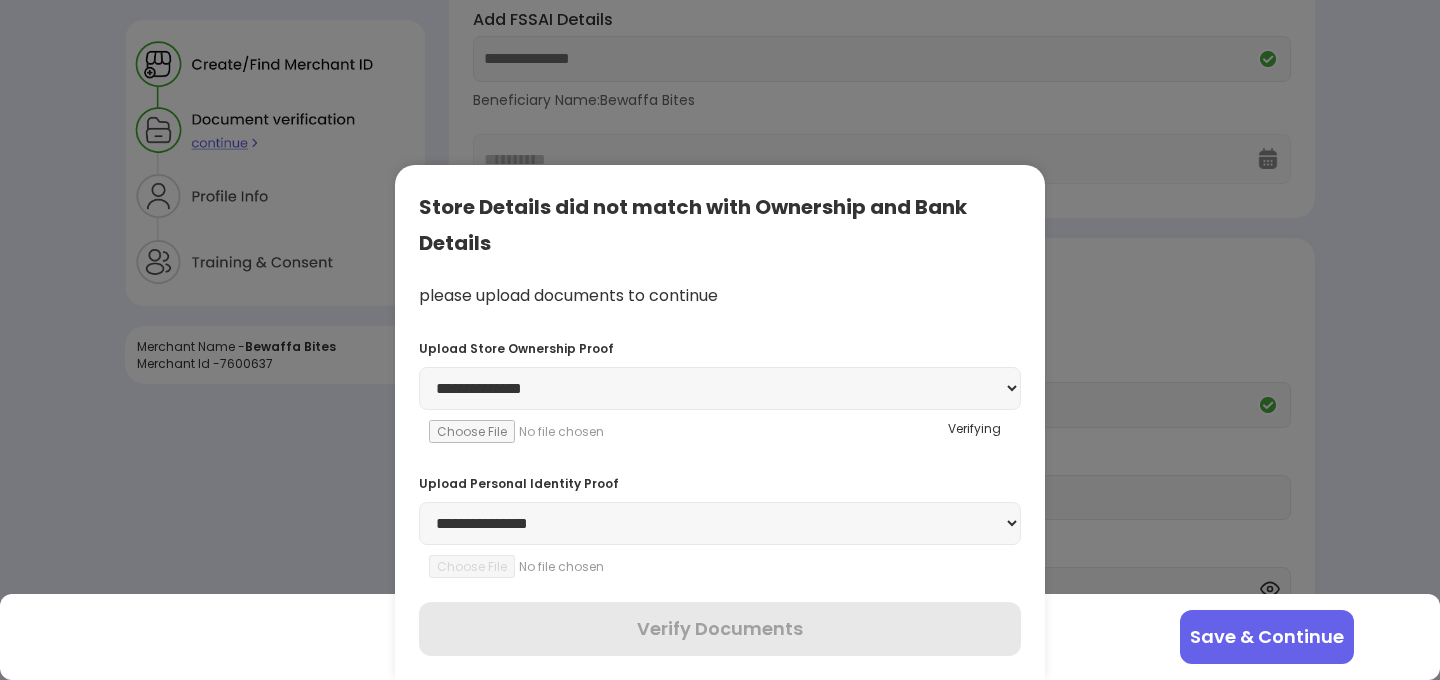select on "********" 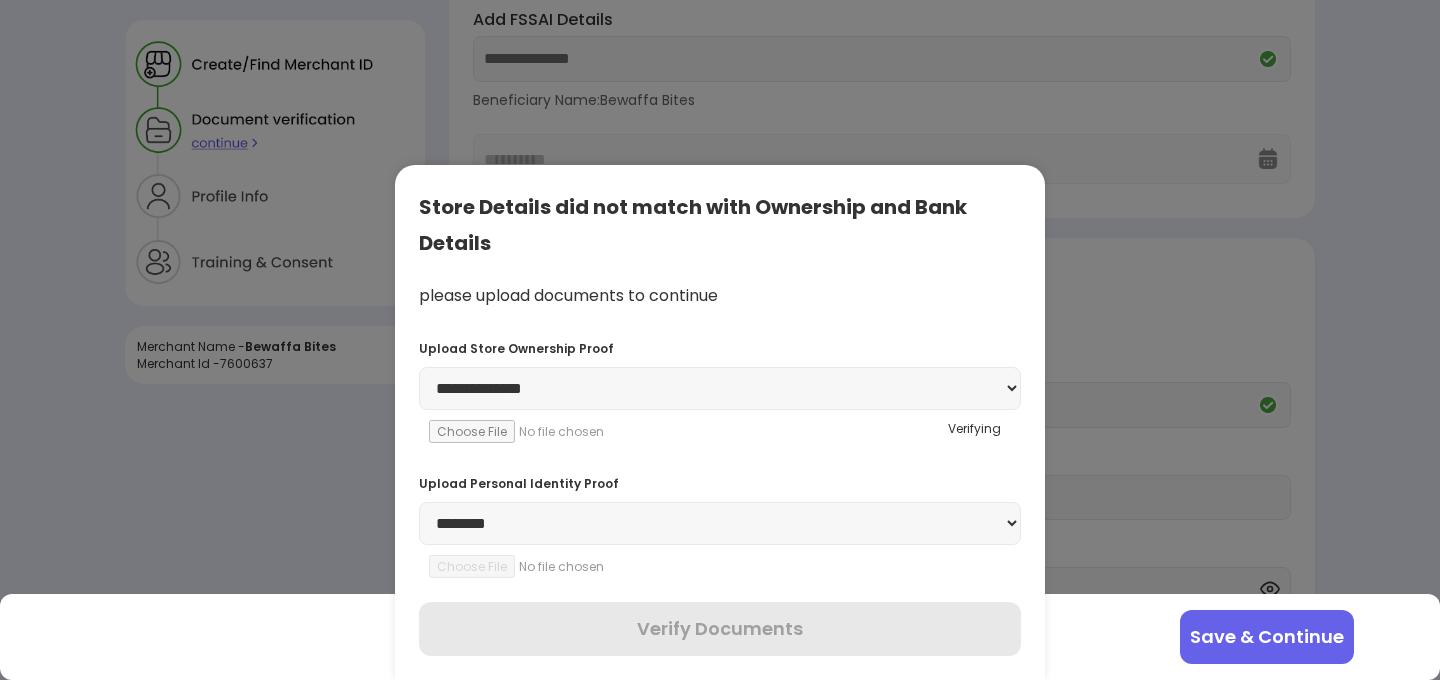 click on "**********" at bounding box center (720, 523) 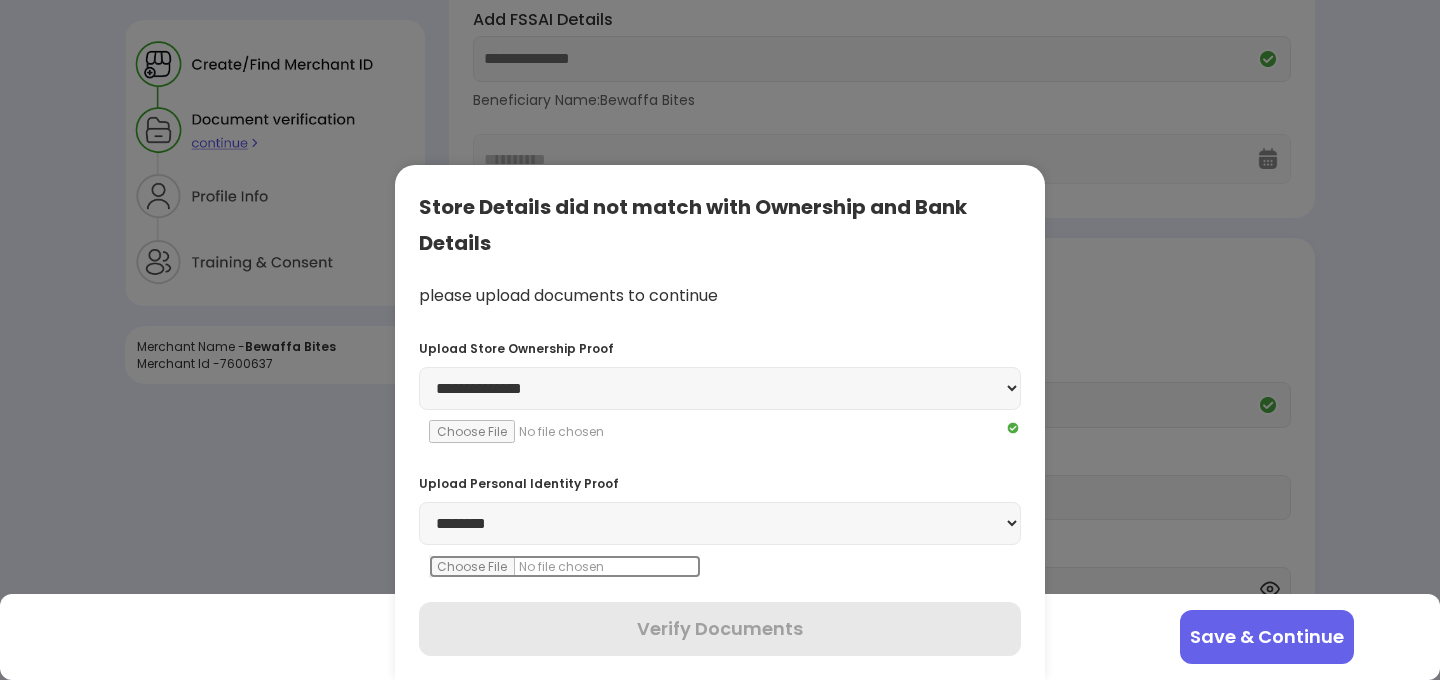 click at bounding box center [565, 566] 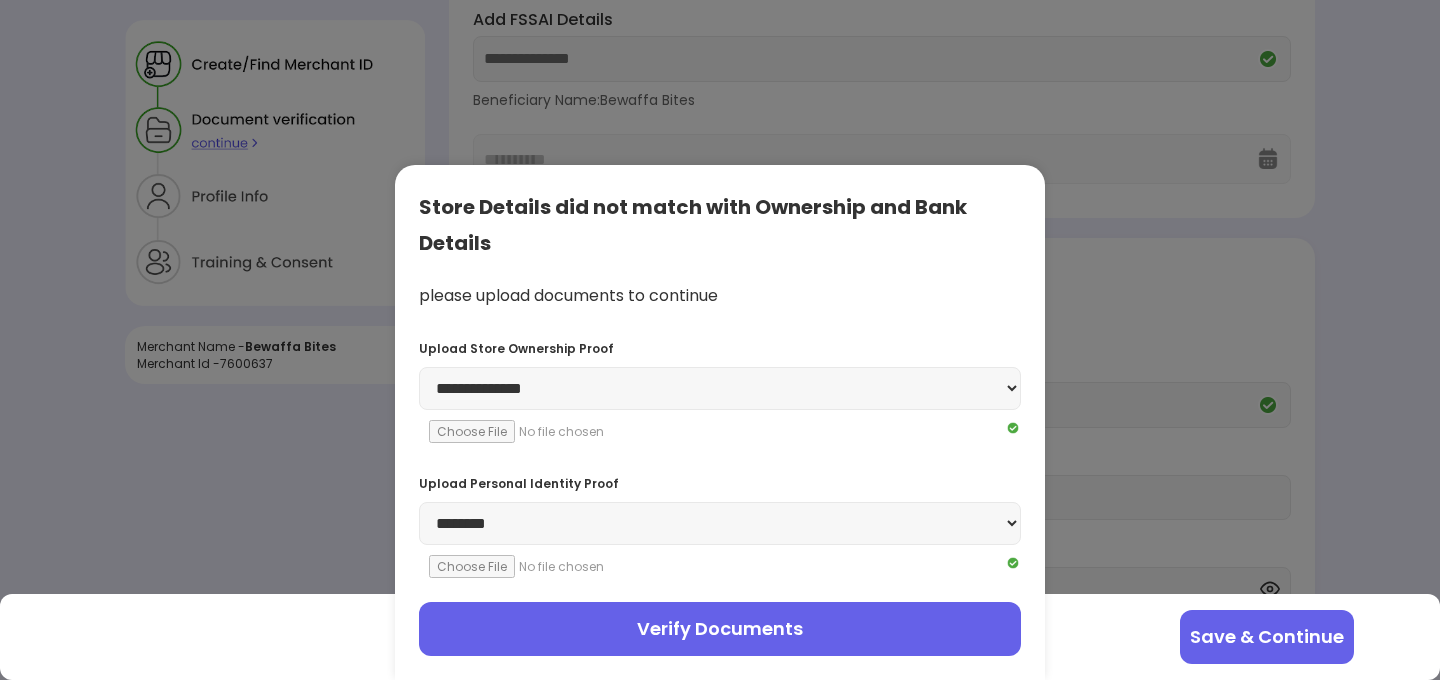 click on "Verify Documents" at bounding box center [720, 629] 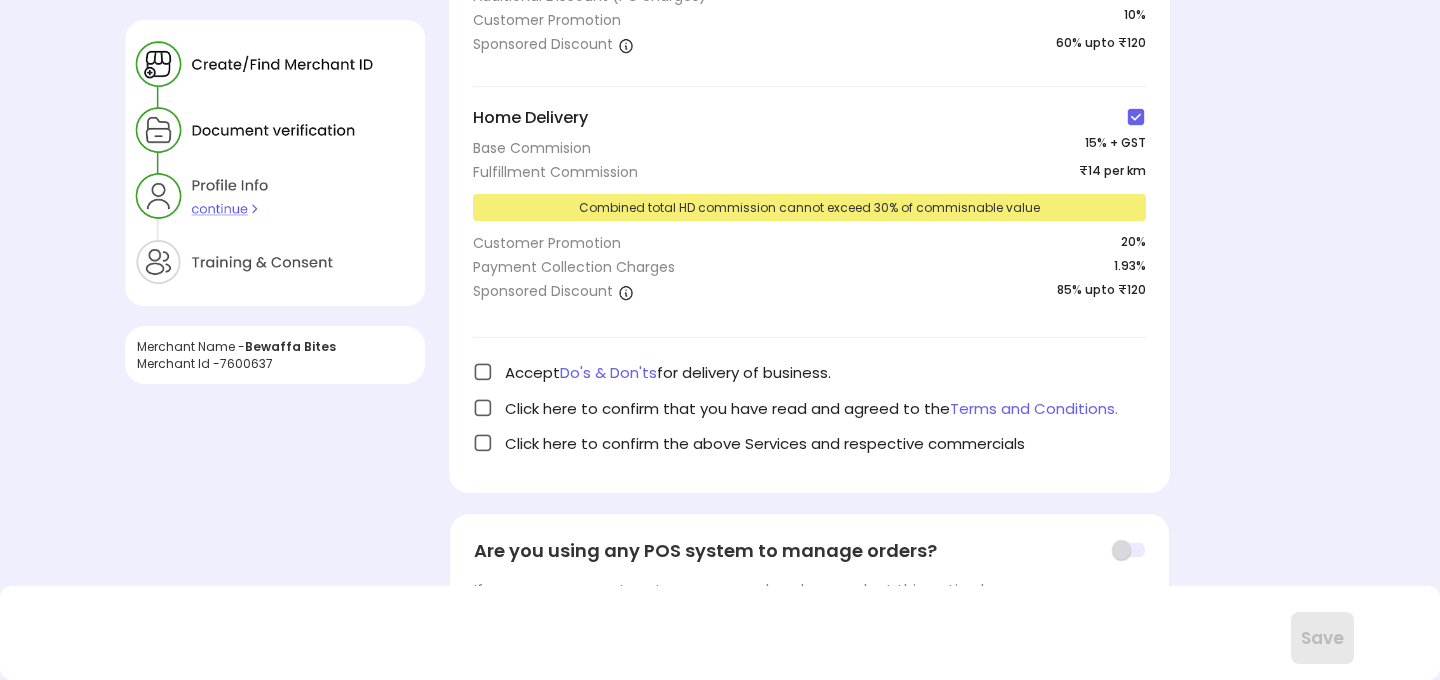 scroll, scrollTop: 364, scrollLeft: 0, axis: vertical 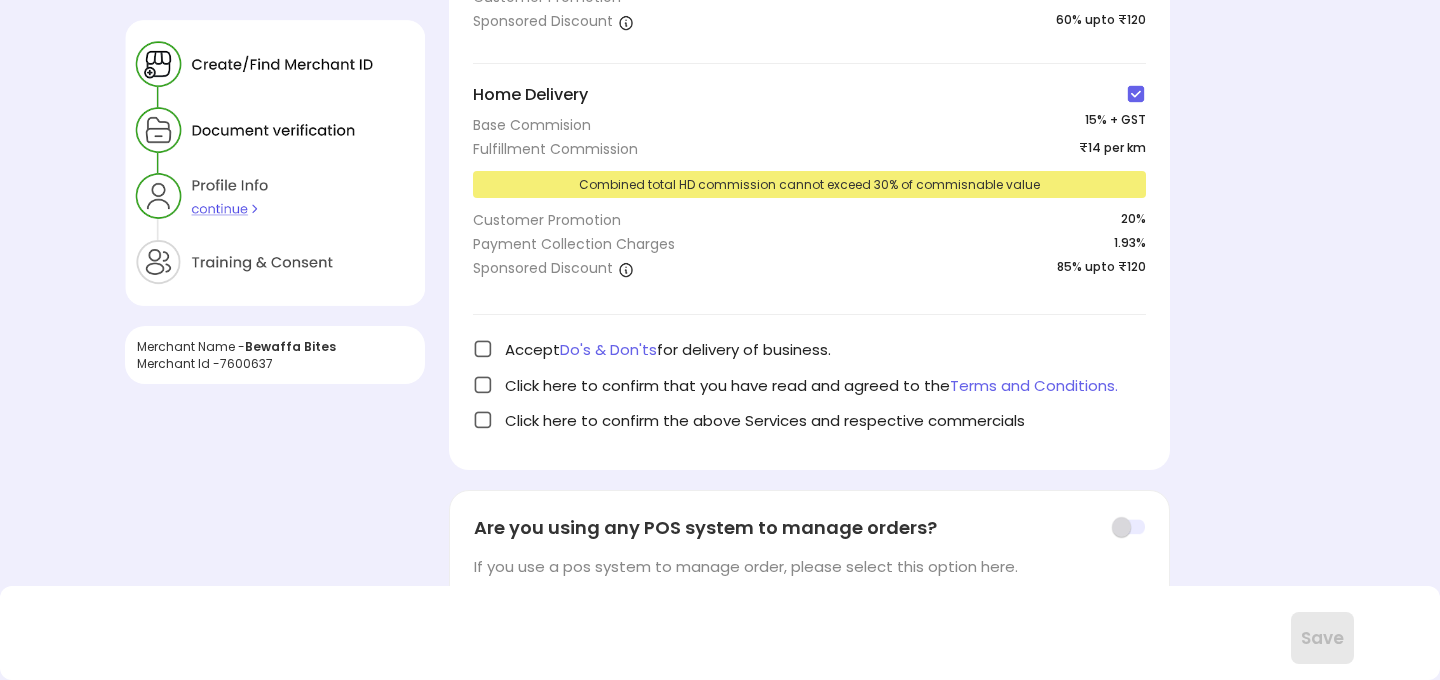 click at bounding box center [483, 349] 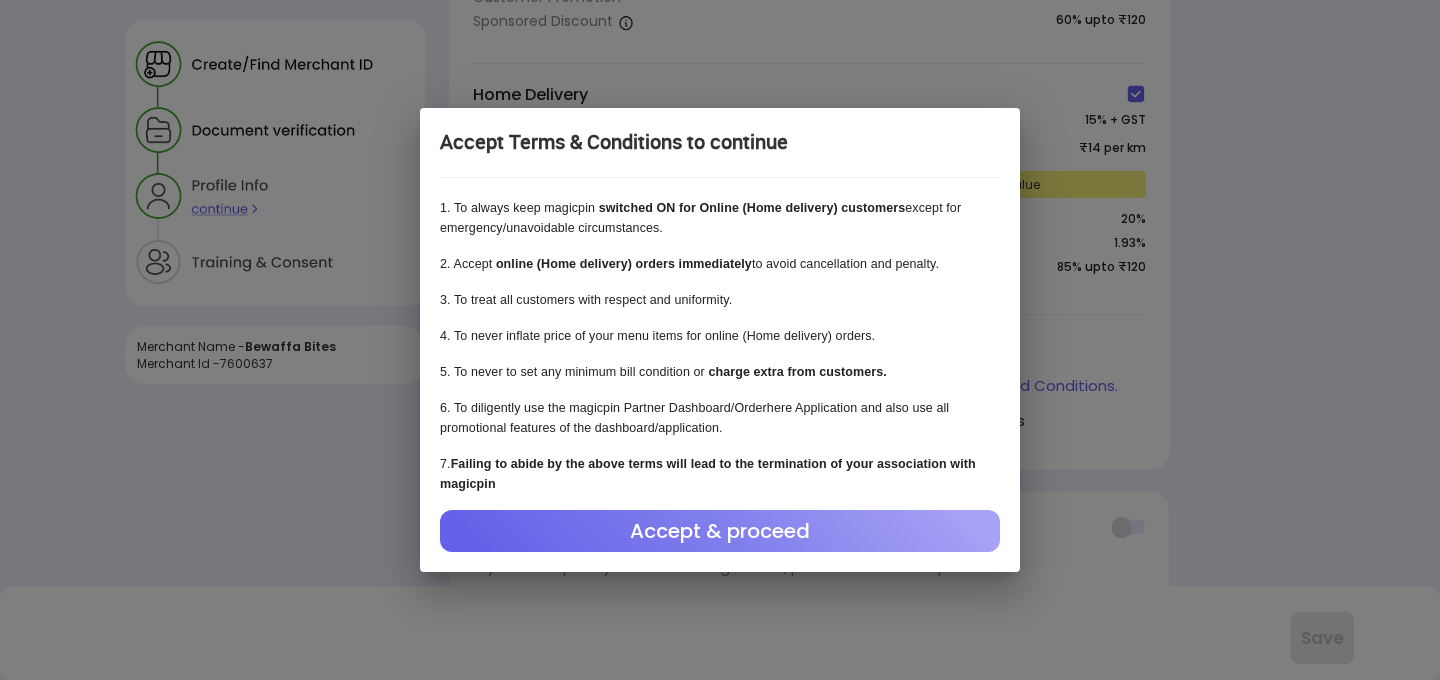 click on "Accept & proceed" at bounding box center (720, 531) 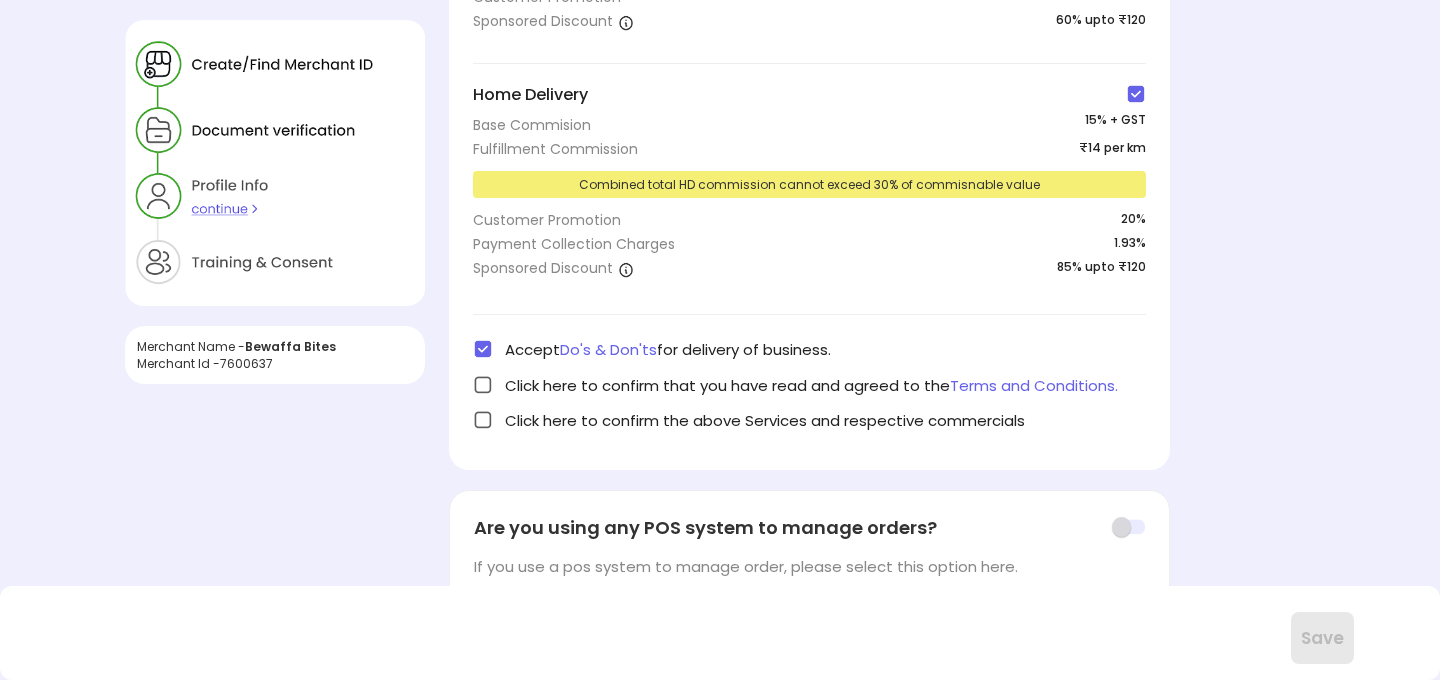click at bounding box center [483, 385] 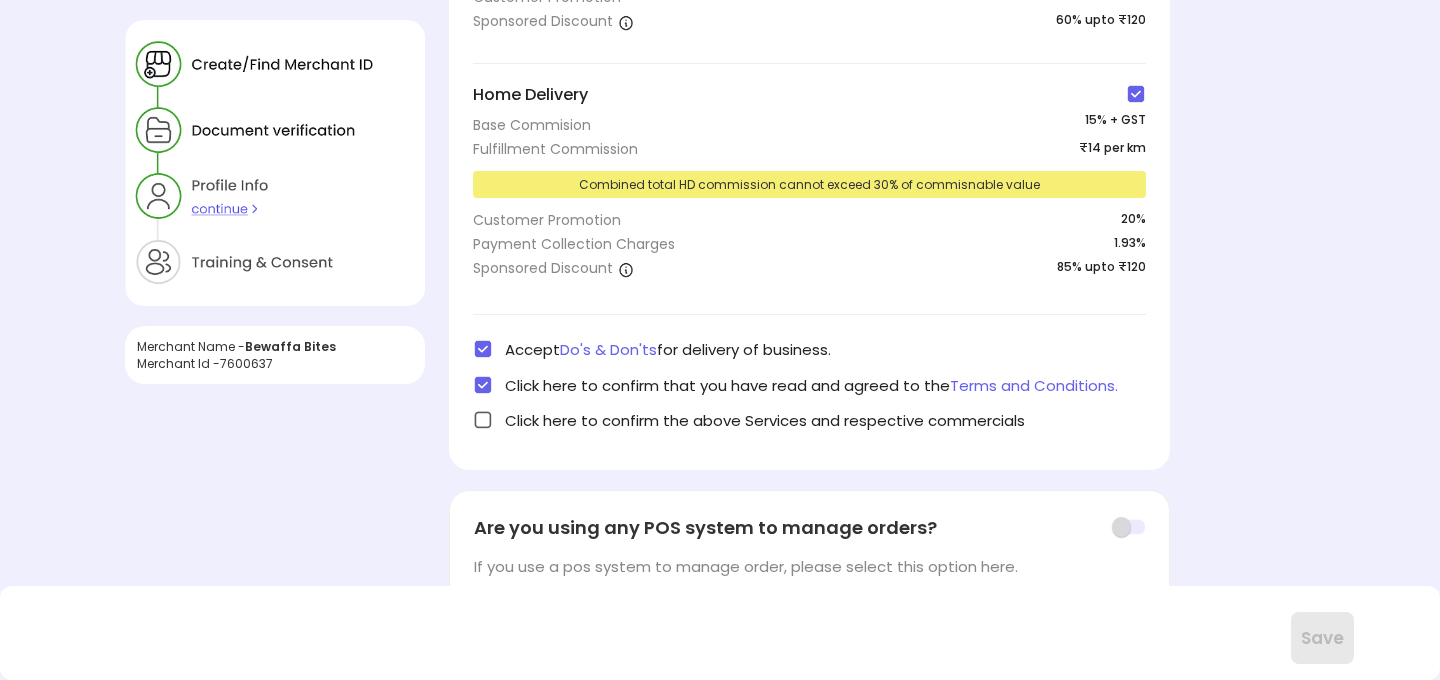 click at bounding box center (483, 420) 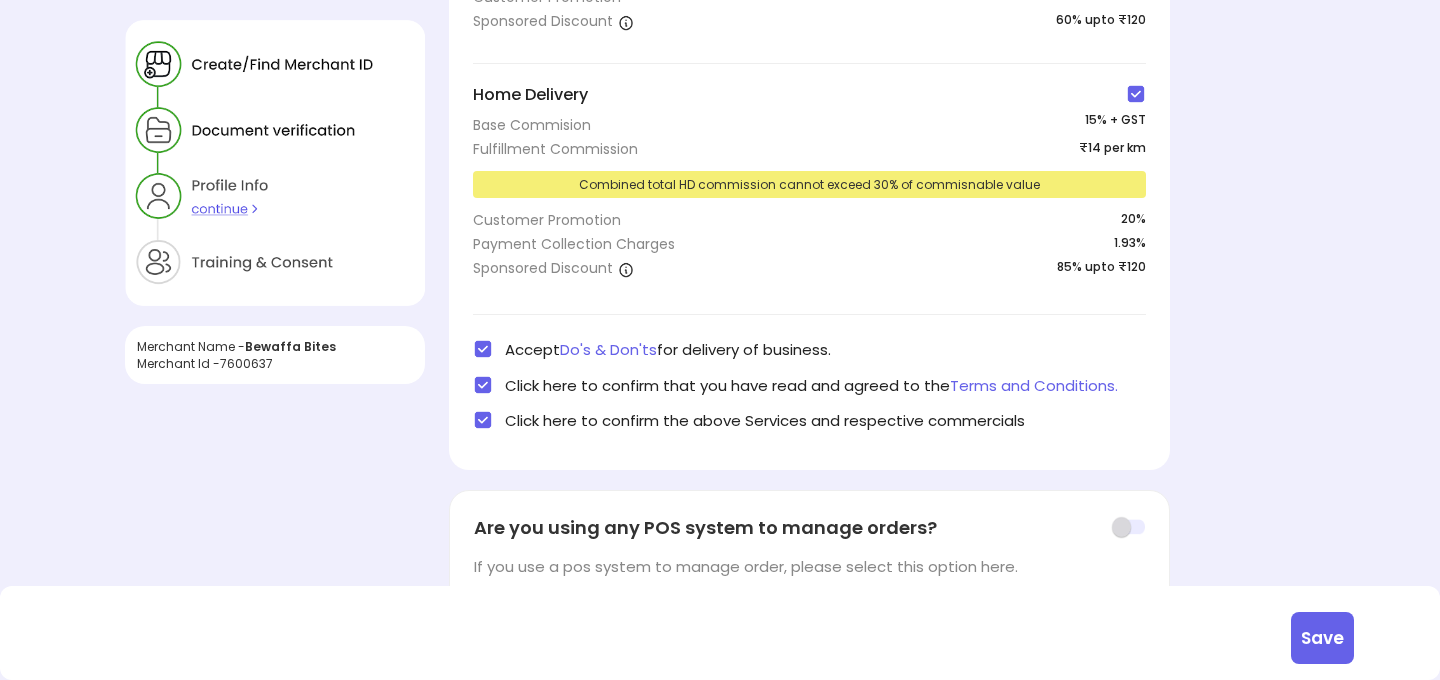 scroll, scrollTop: 463, scrollLeft: 0, axis: vertical 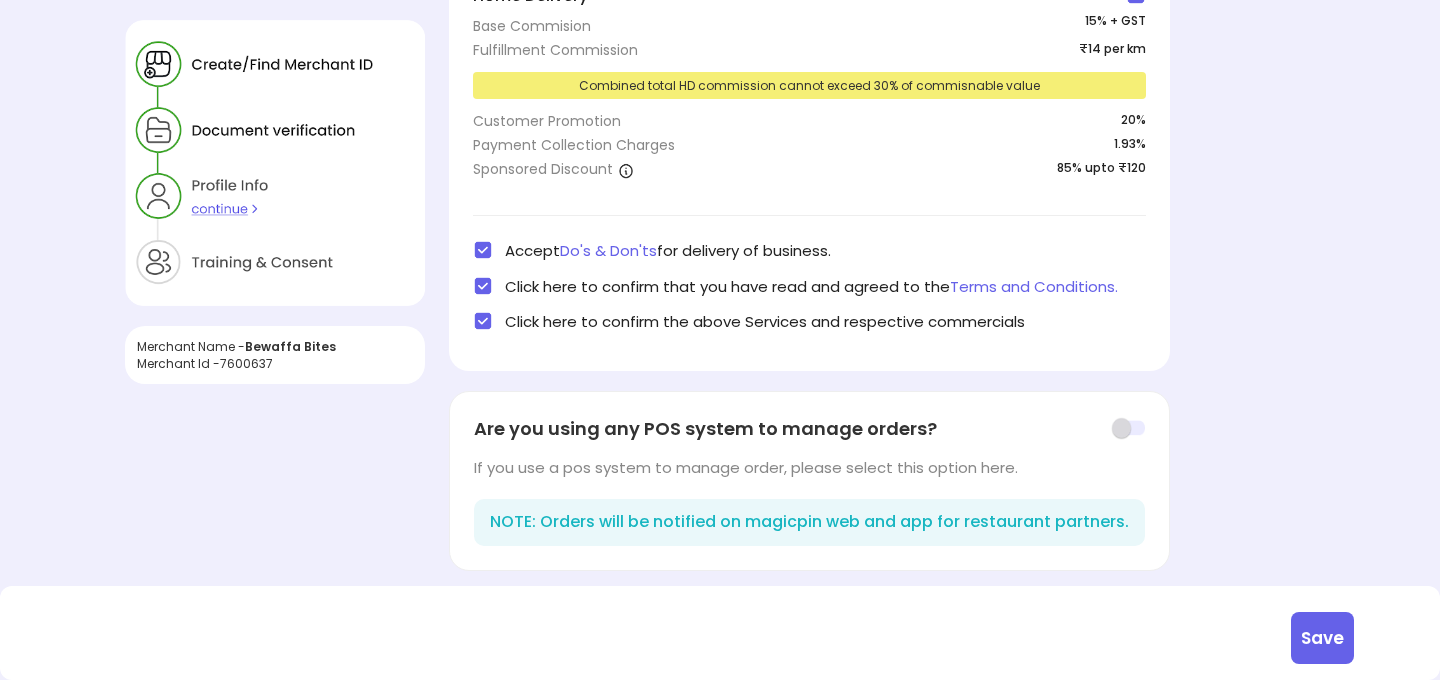 click on "Save" at bounding box center [1322, 638] 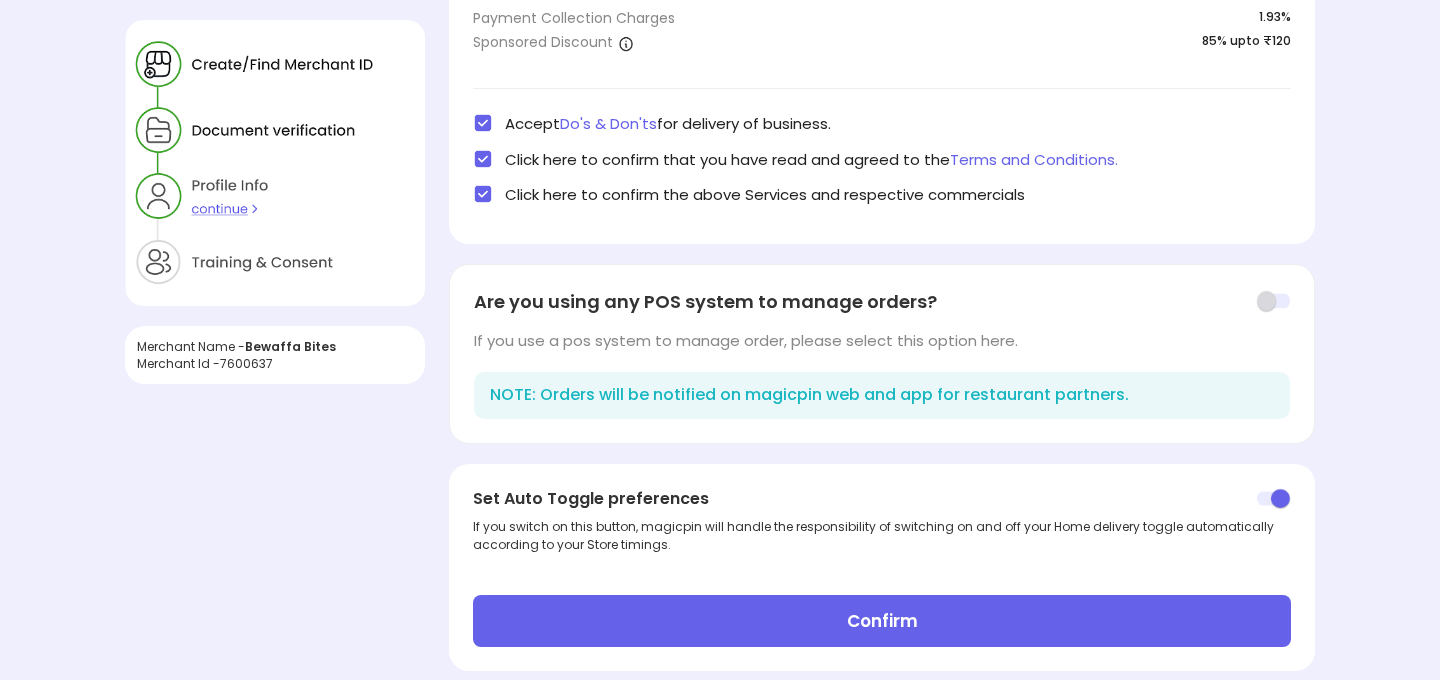 scroll, scrollTop: 595, scrollLeft: 0, axis: vertical 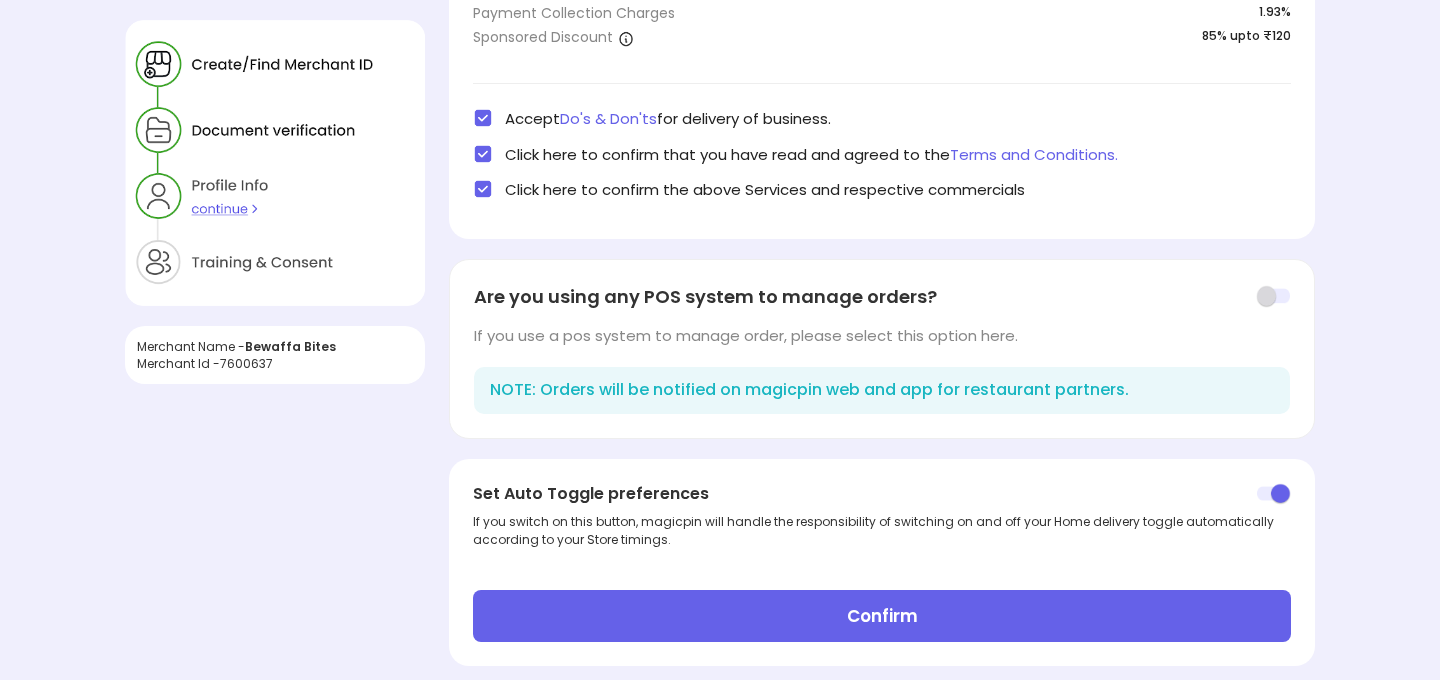 click on "Confirm" at bounding box center [882, 616] 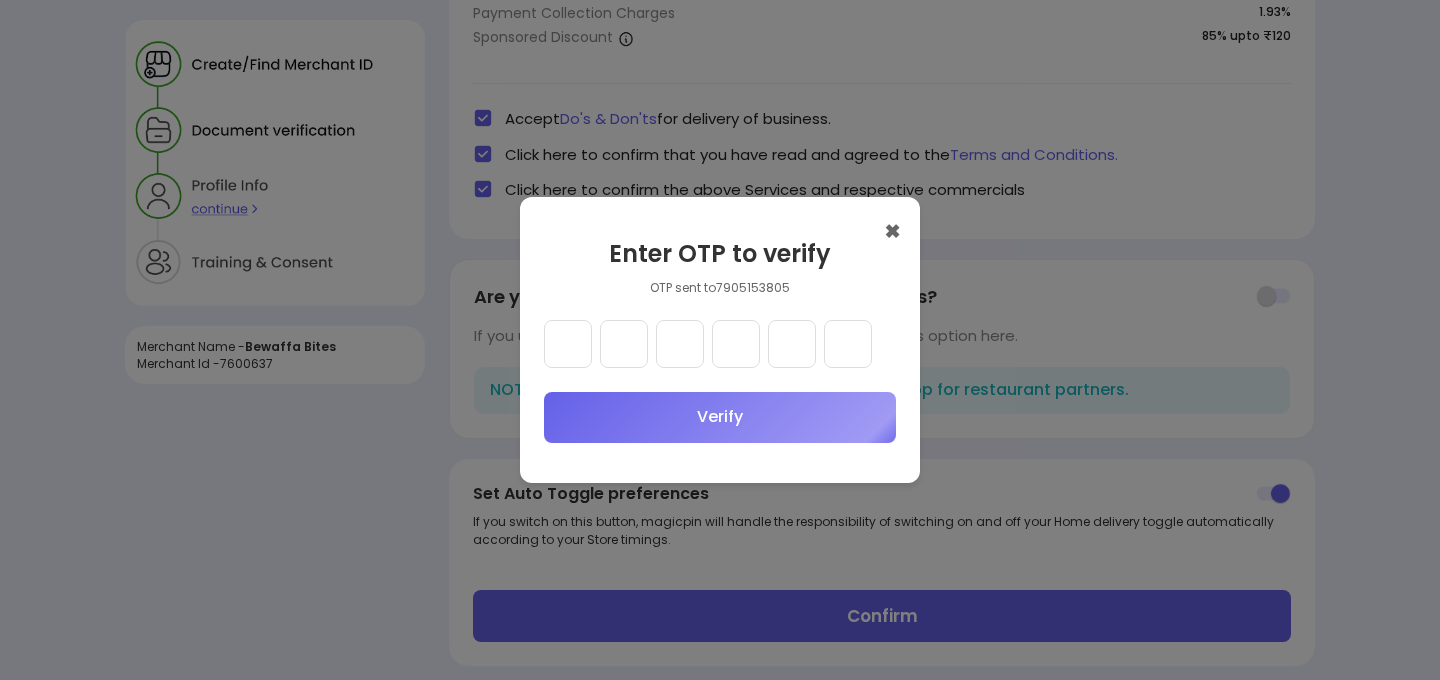 type 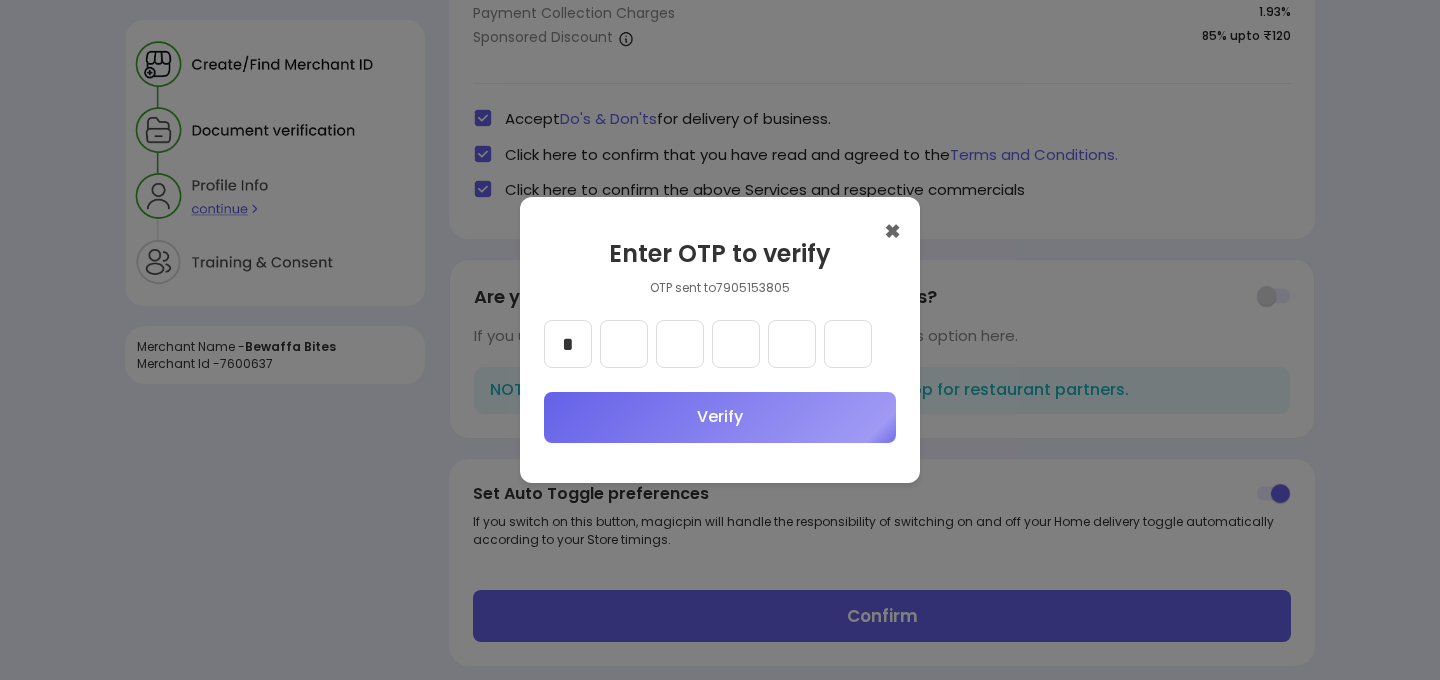 type on "*" 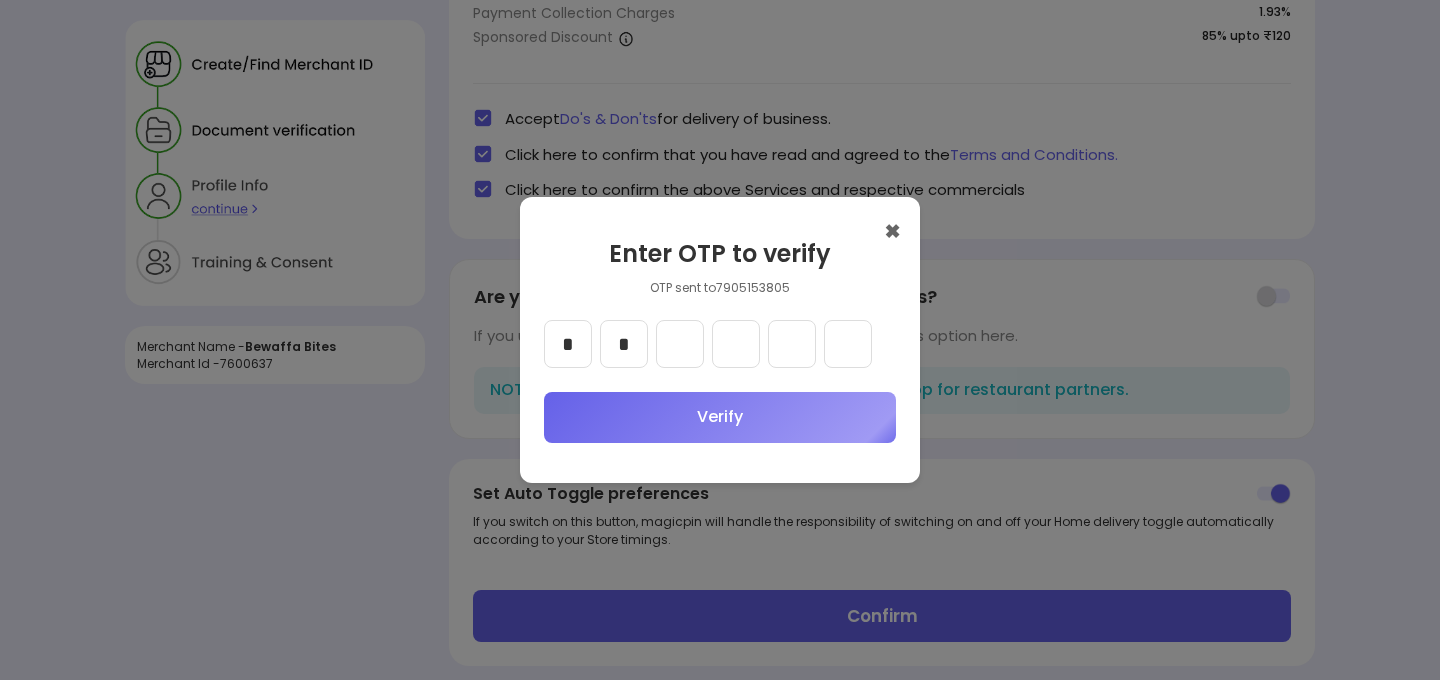 type on "*" 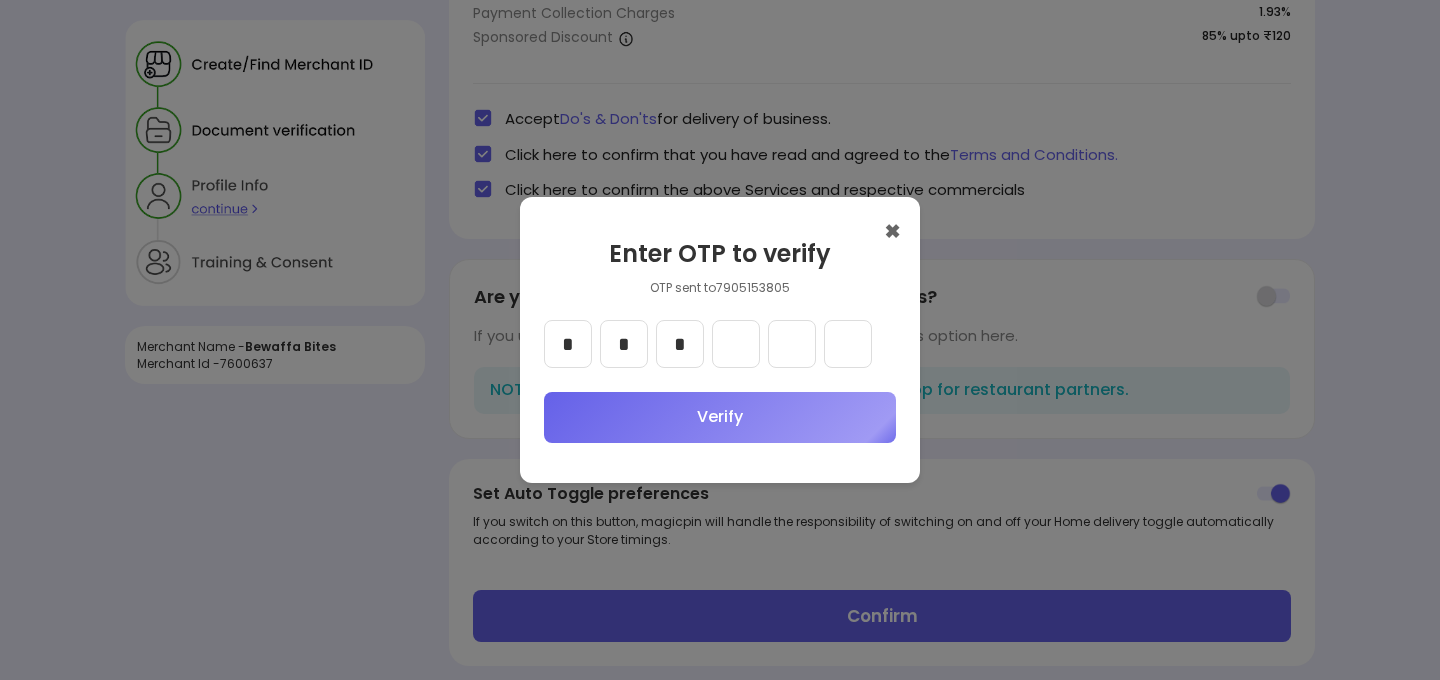 type on "*" 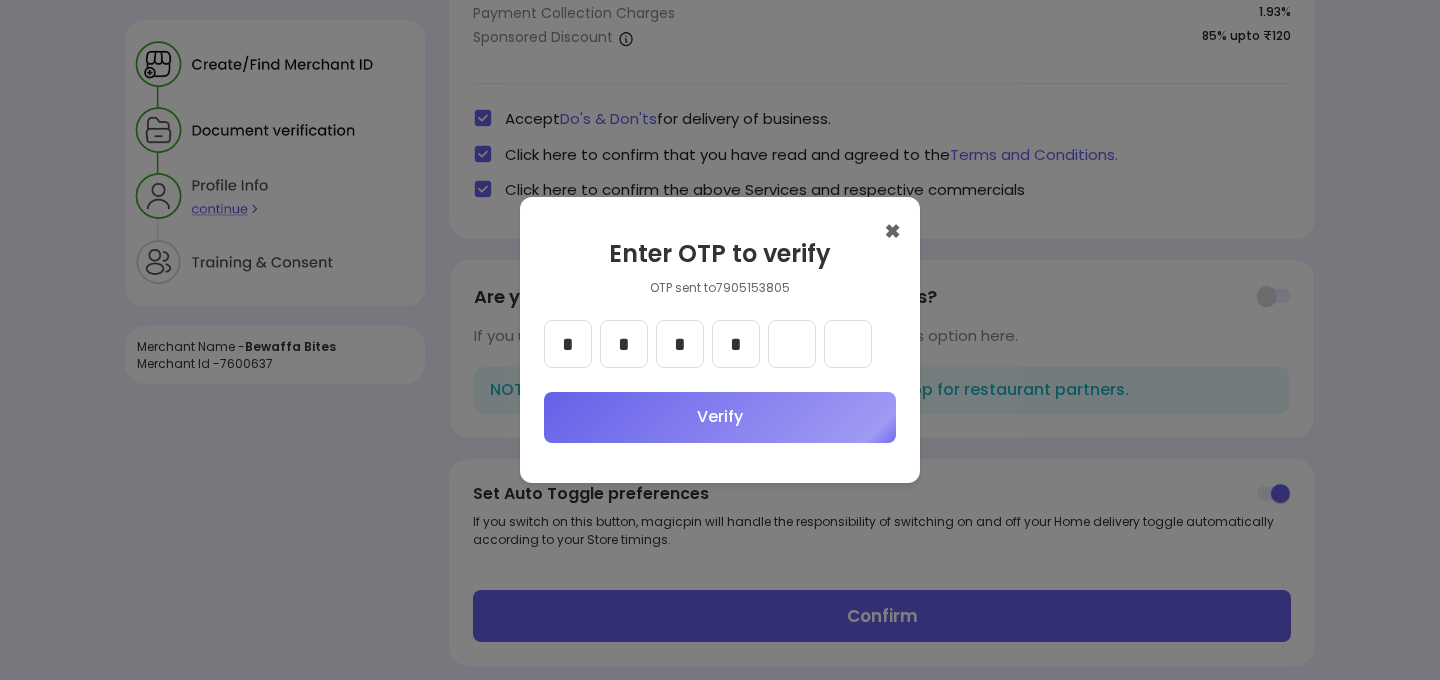 type on "*" 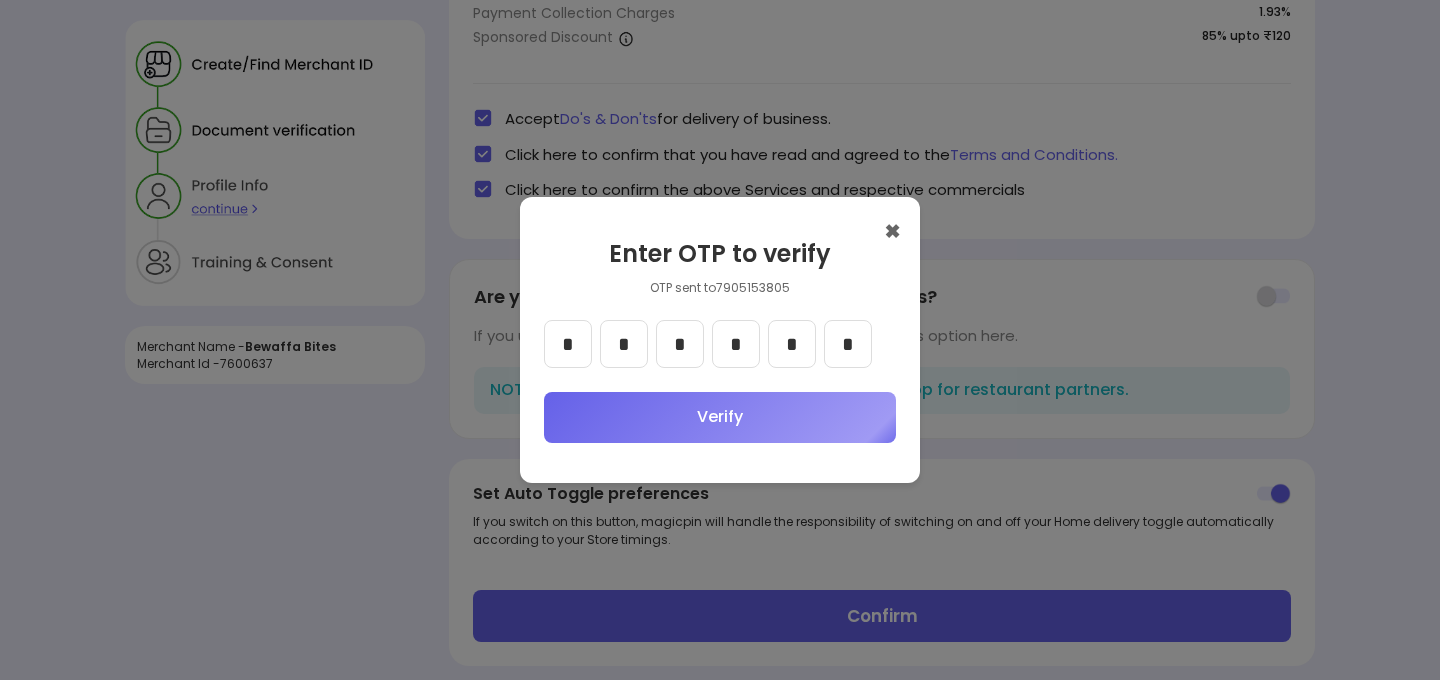 type on "*" 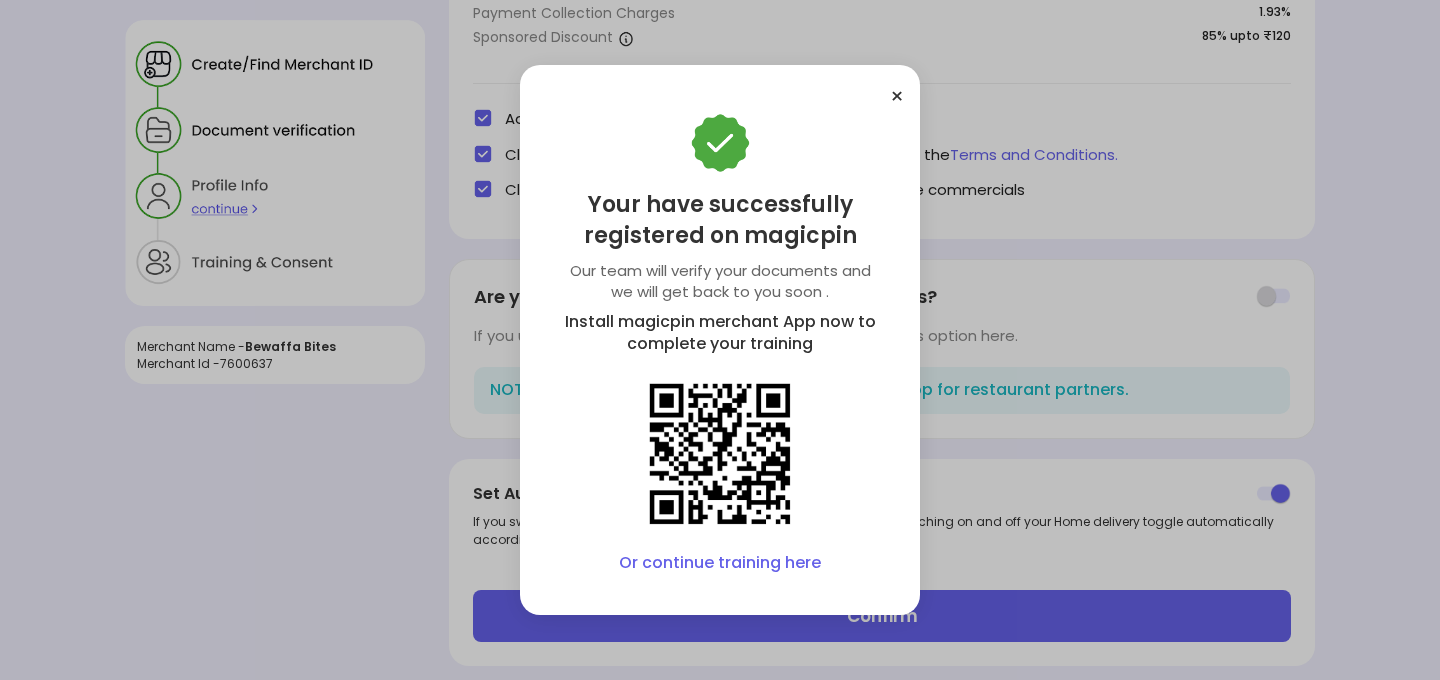 click on "Or continue training here" at bounding box center (720, 563) 